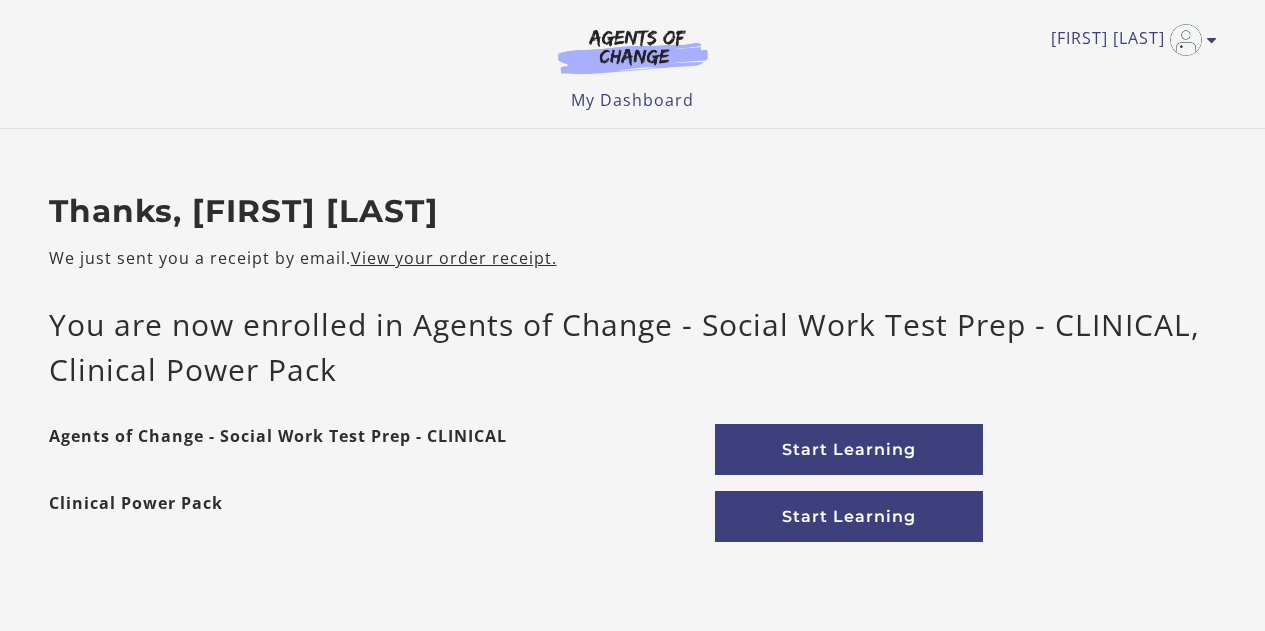 scroll, scrollTop: 0, scrollLeft: 0, axis: both 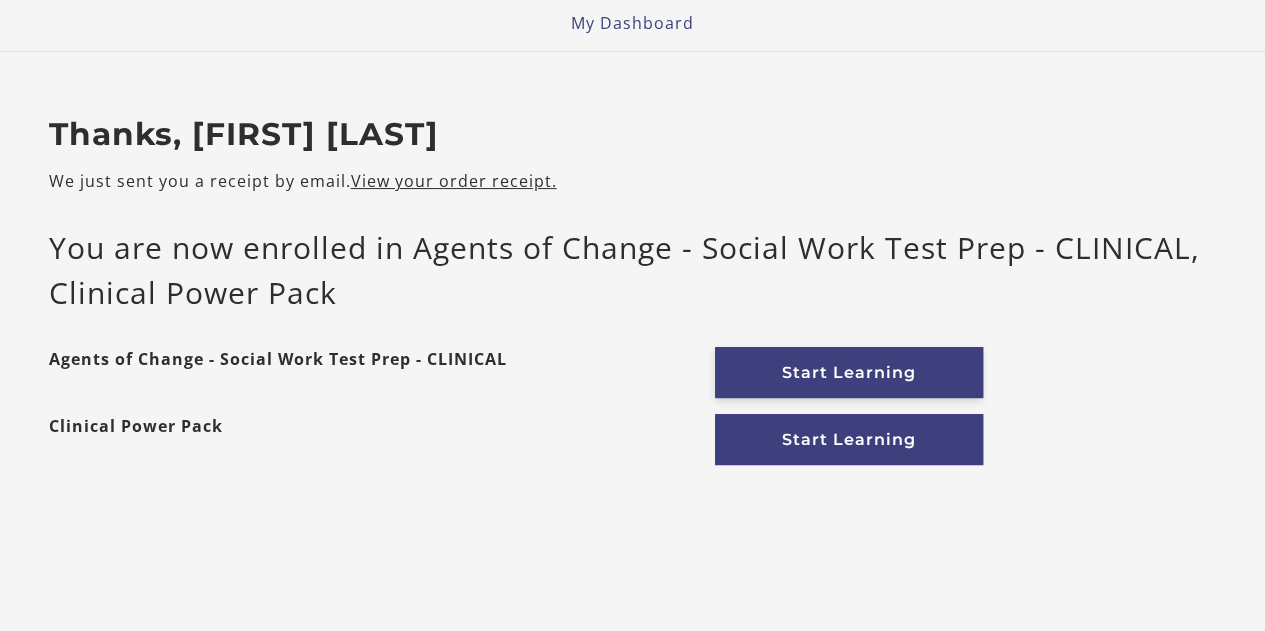 click on "Start Learning" at bounding box center (849, 372) 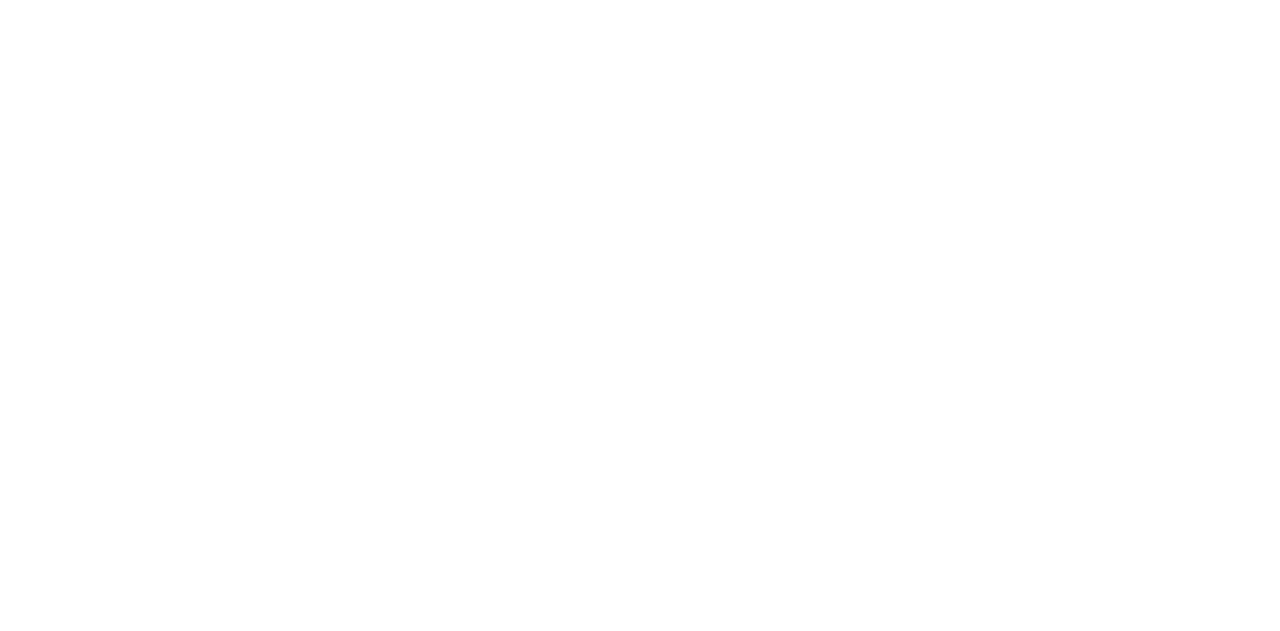scroll, scrollTop: 0, scrollLeft: 0, axis: both 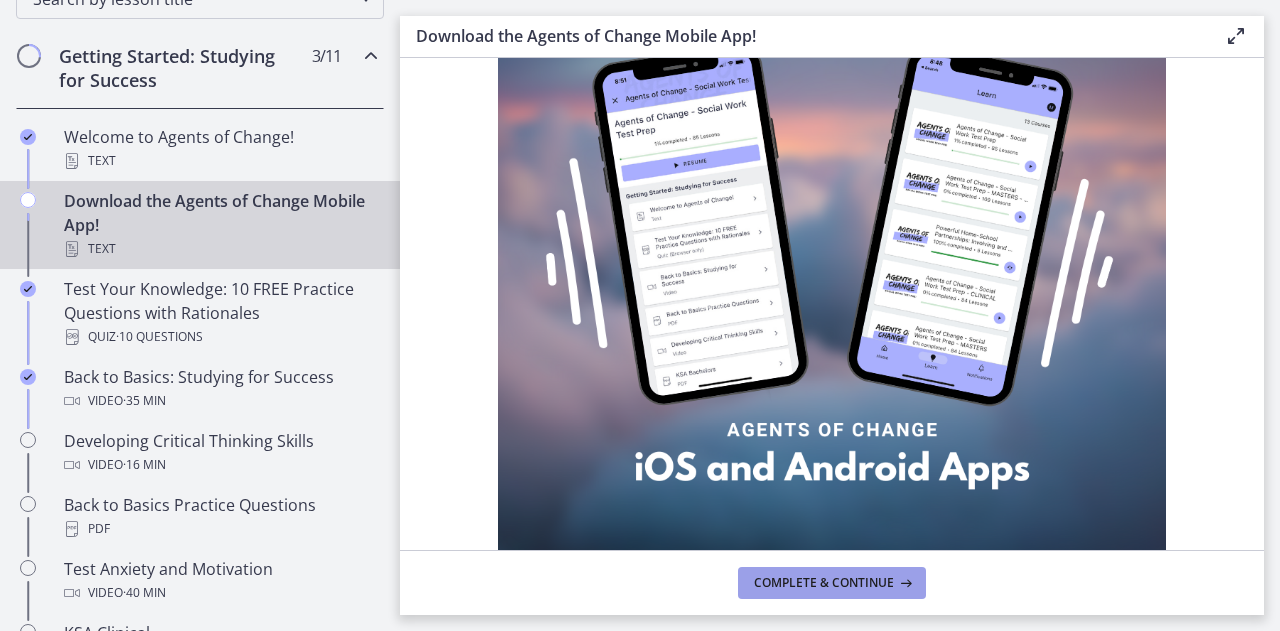 click on "Complete & continue" at bounding box center (824, 583) 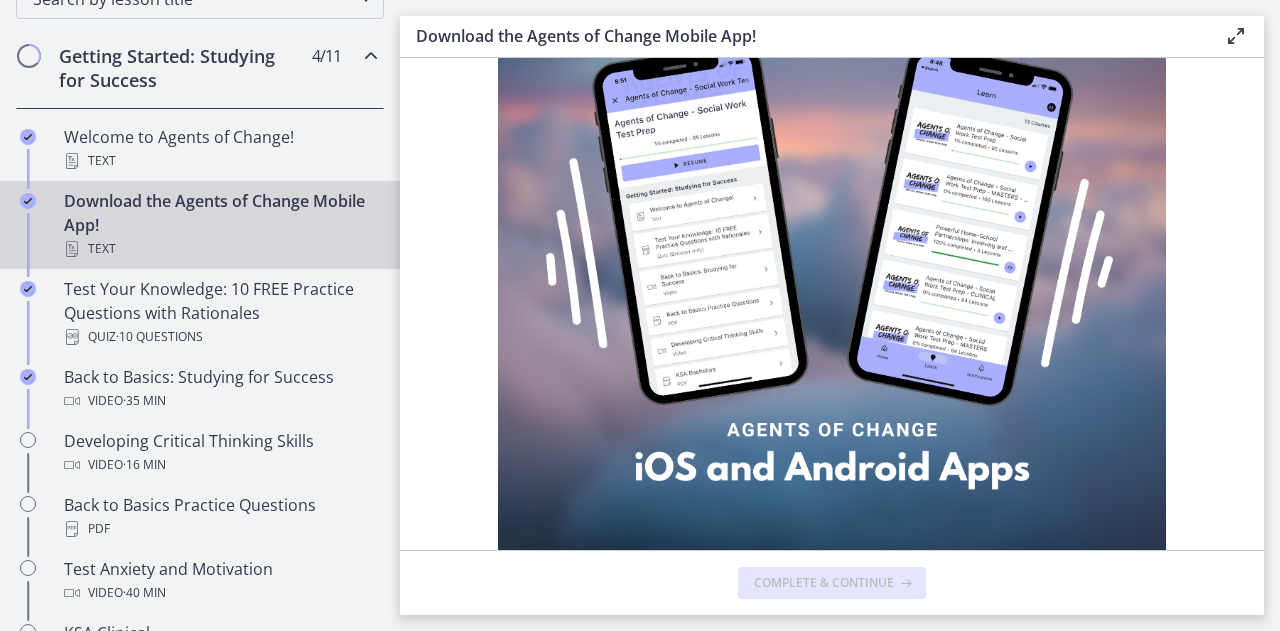 scroll, scrollTop: 0, scrollLeft: 0, axis: both 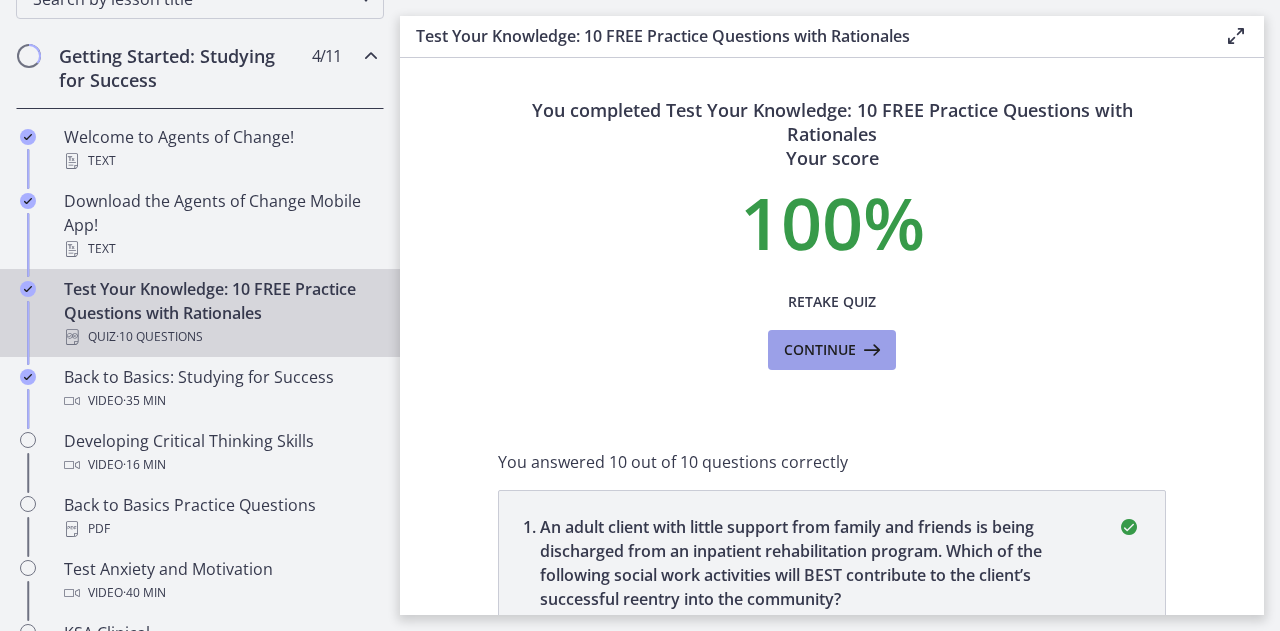 click on "Continue" at bounding box center [820, 350] 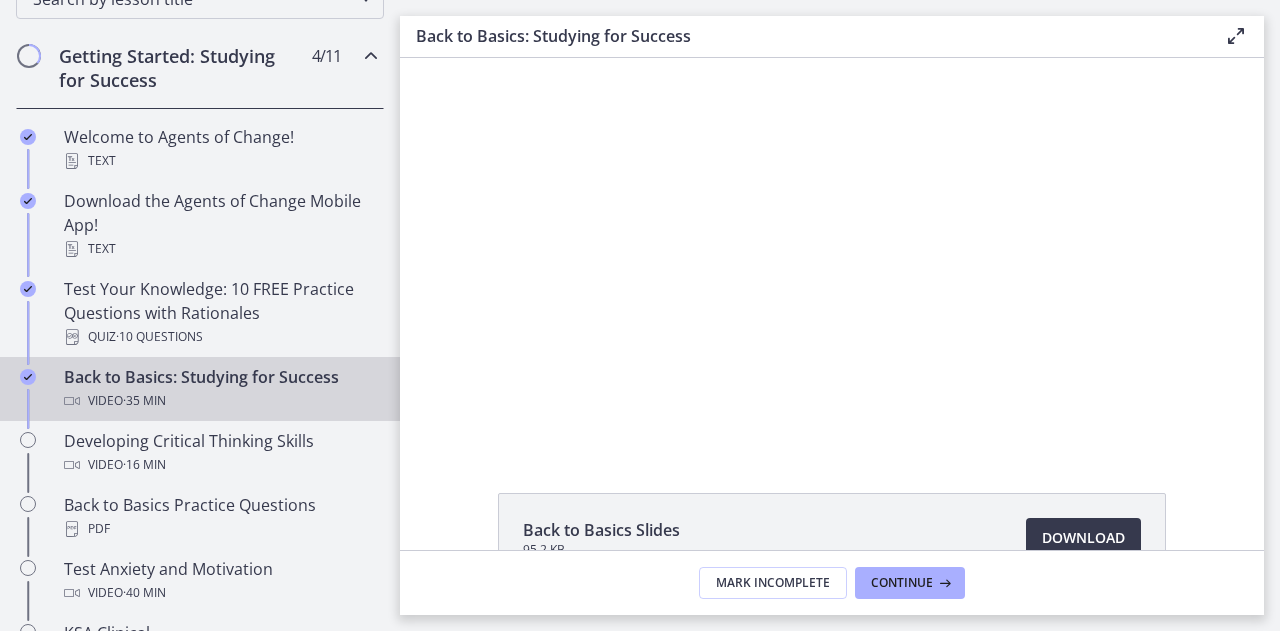 scroll, scrollTop: 0, scrollLeft: 0, axis: both 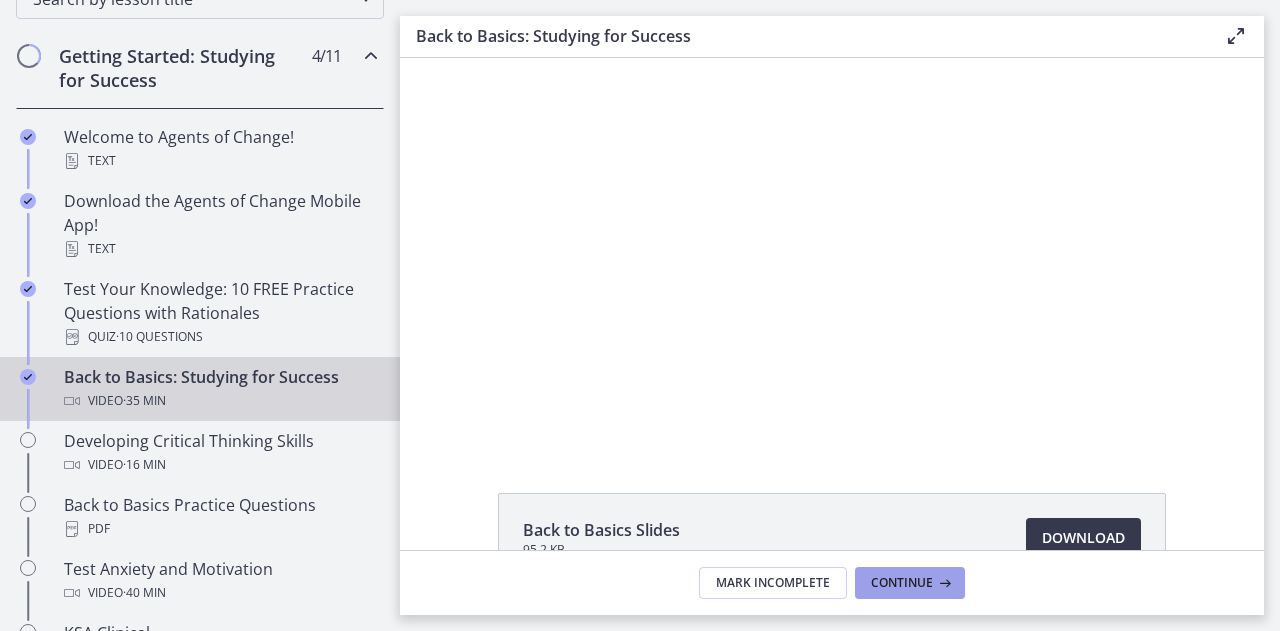 click on "Continue" at bounding box center (902, 583) 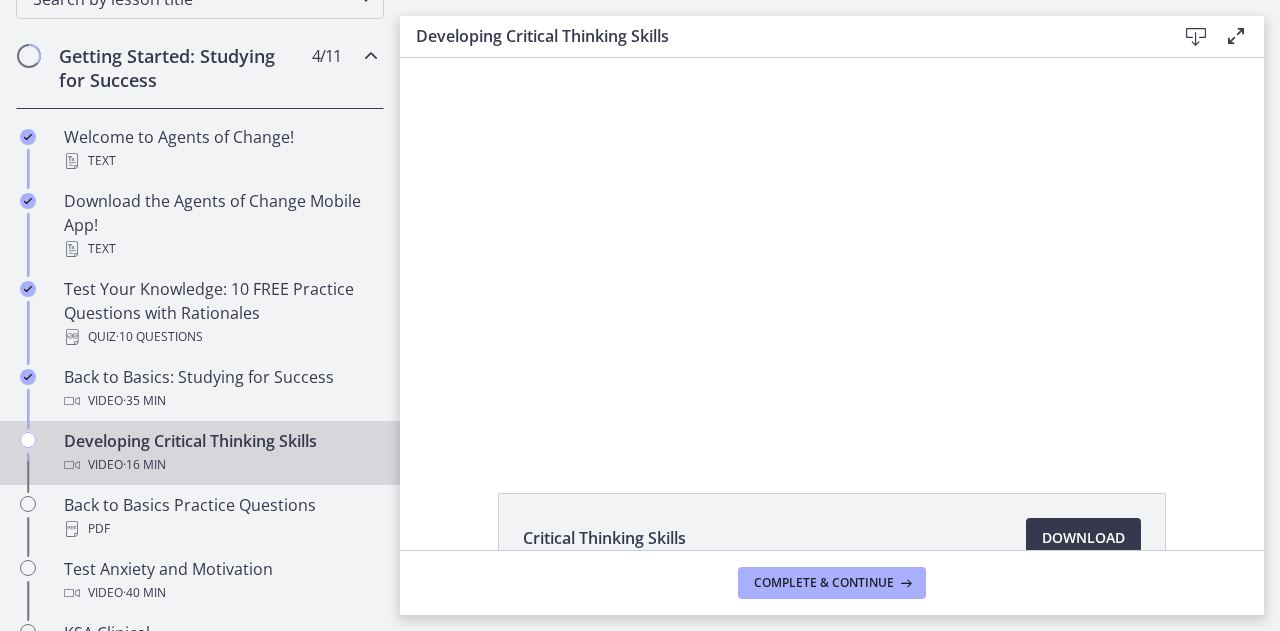 scroll, scrollTop: 0, scrollLeft: 0, axis: both 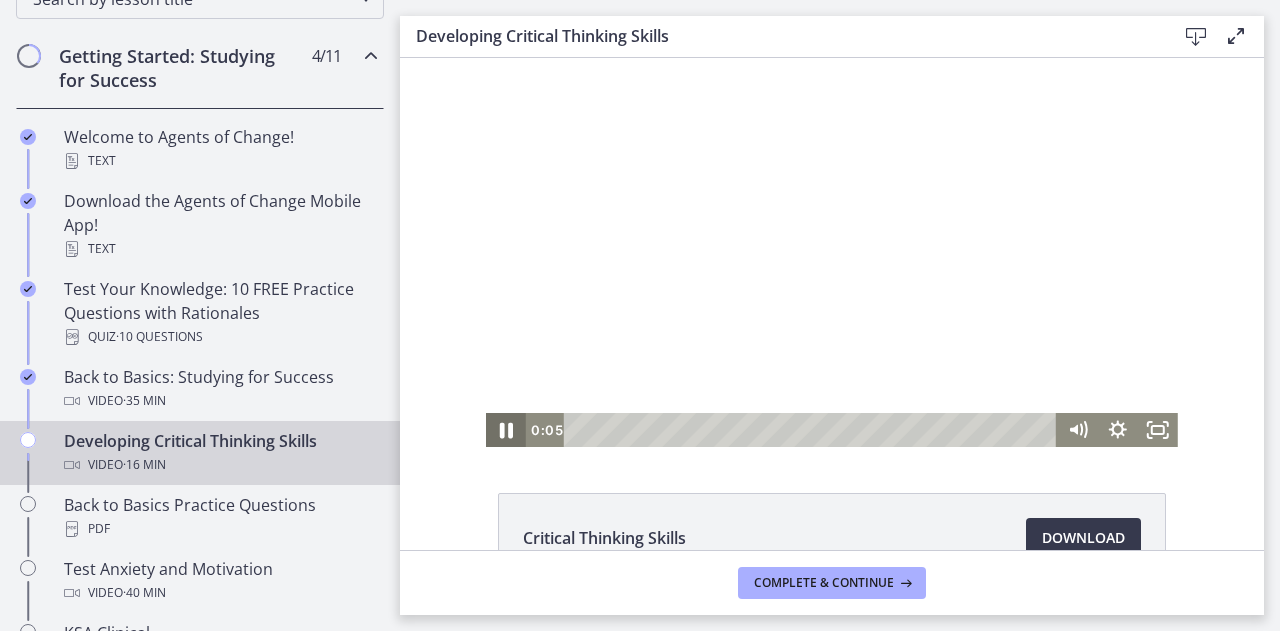 click 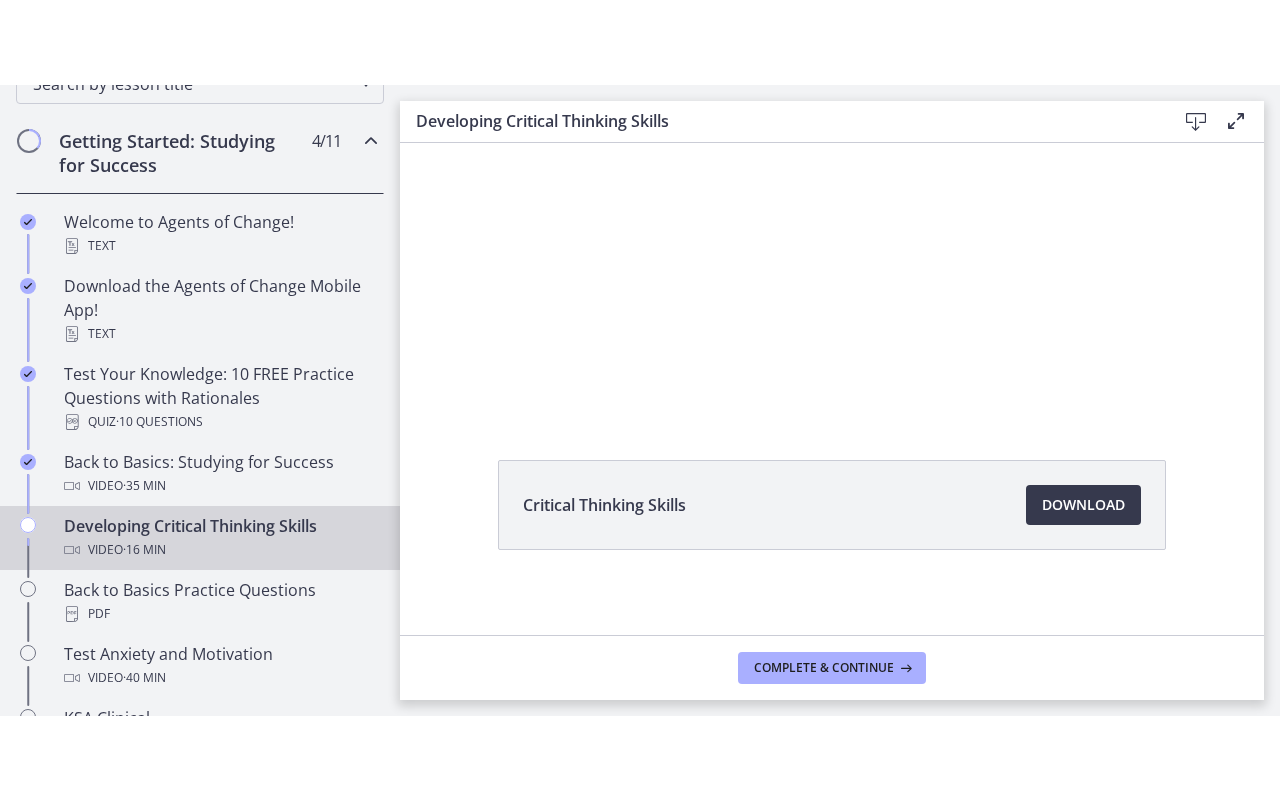 scroll, scrollTop: 128, scrollLeft: 0, axis: vertical 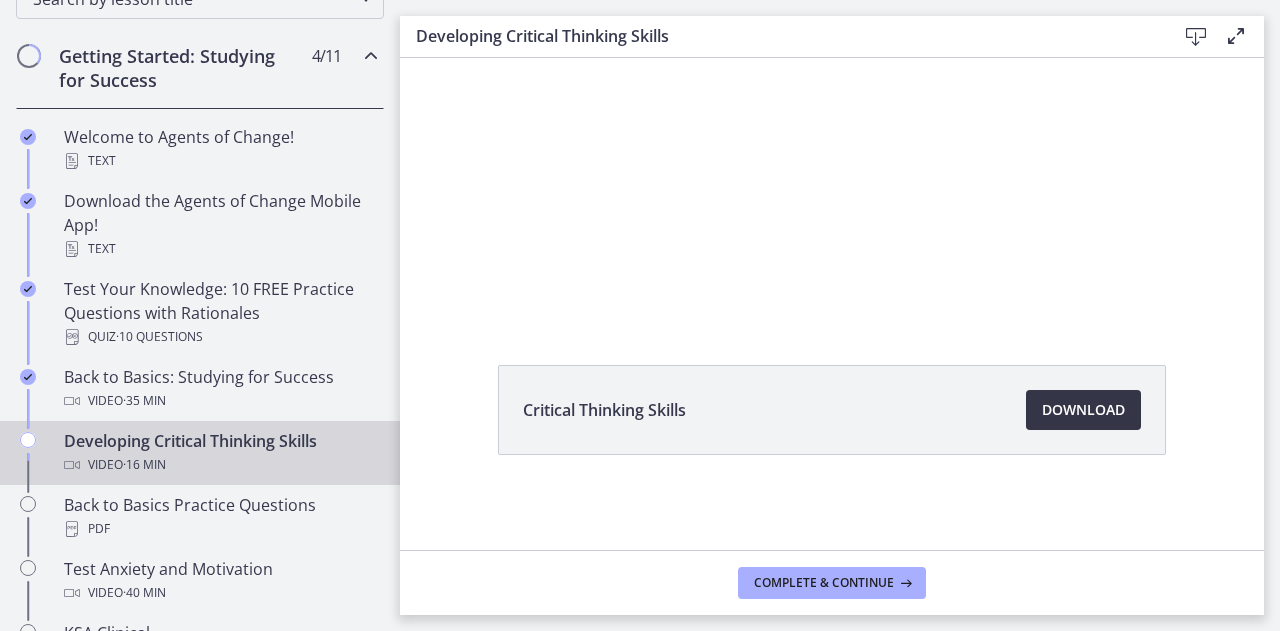 click on "Download
Opens in a new window" at bounding box center [1083, 410] 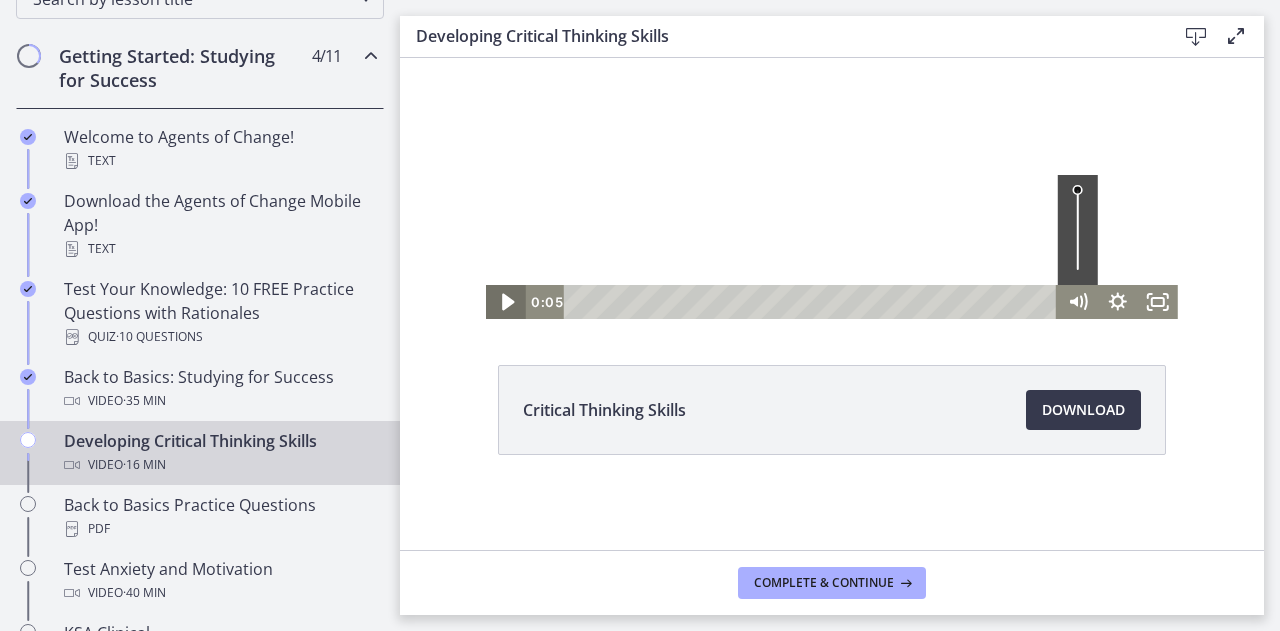 click 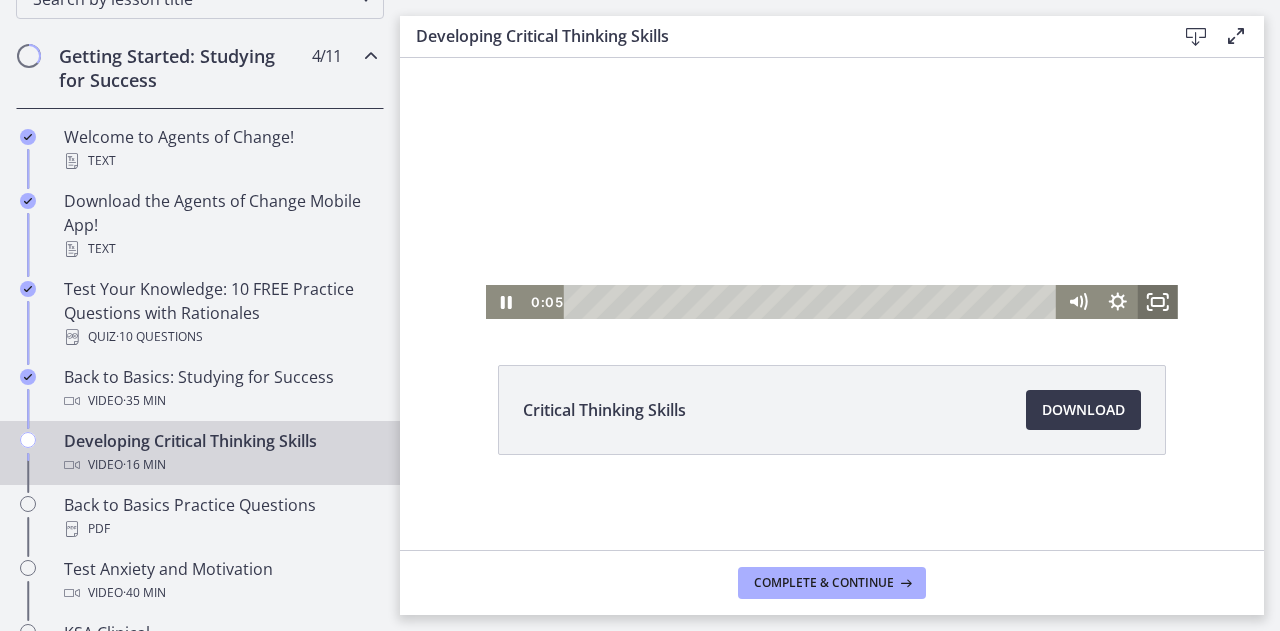 click 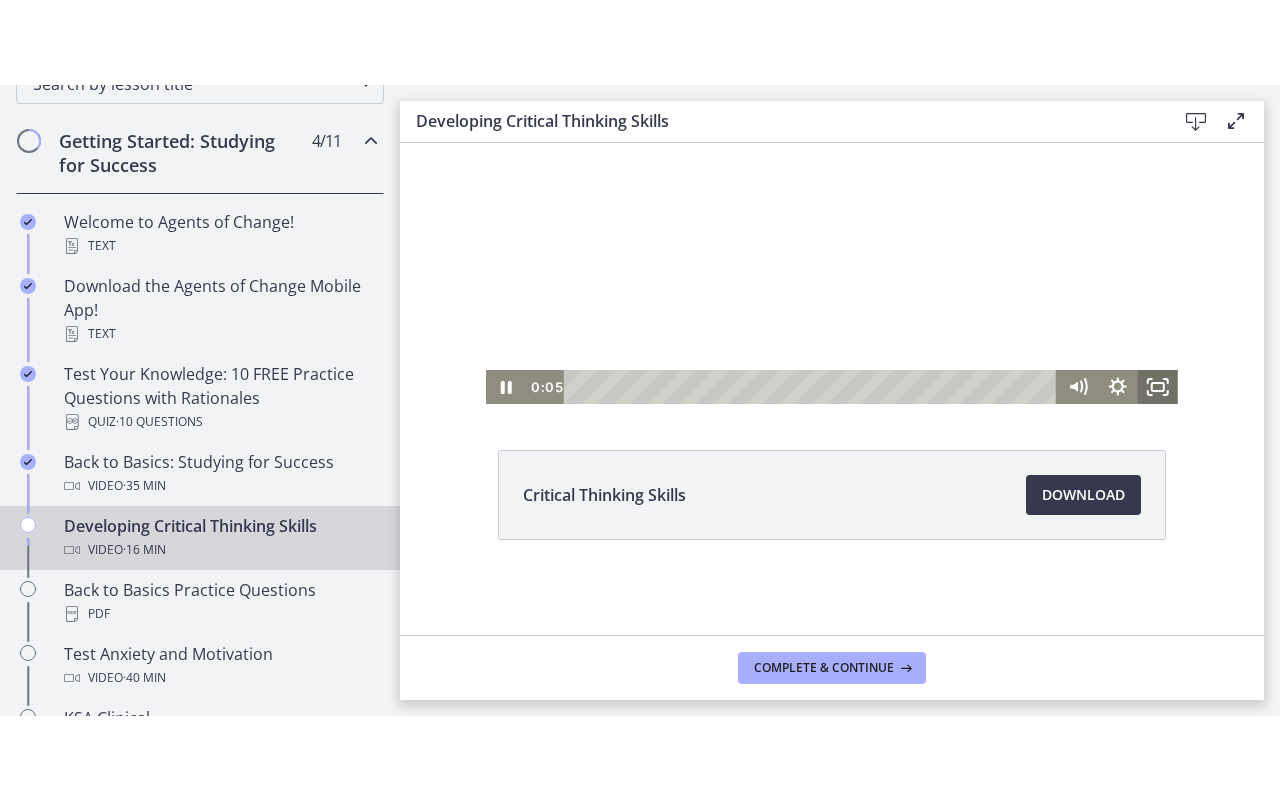 scroll, scrollTop: 0, scrollLeft: 0, axis: both 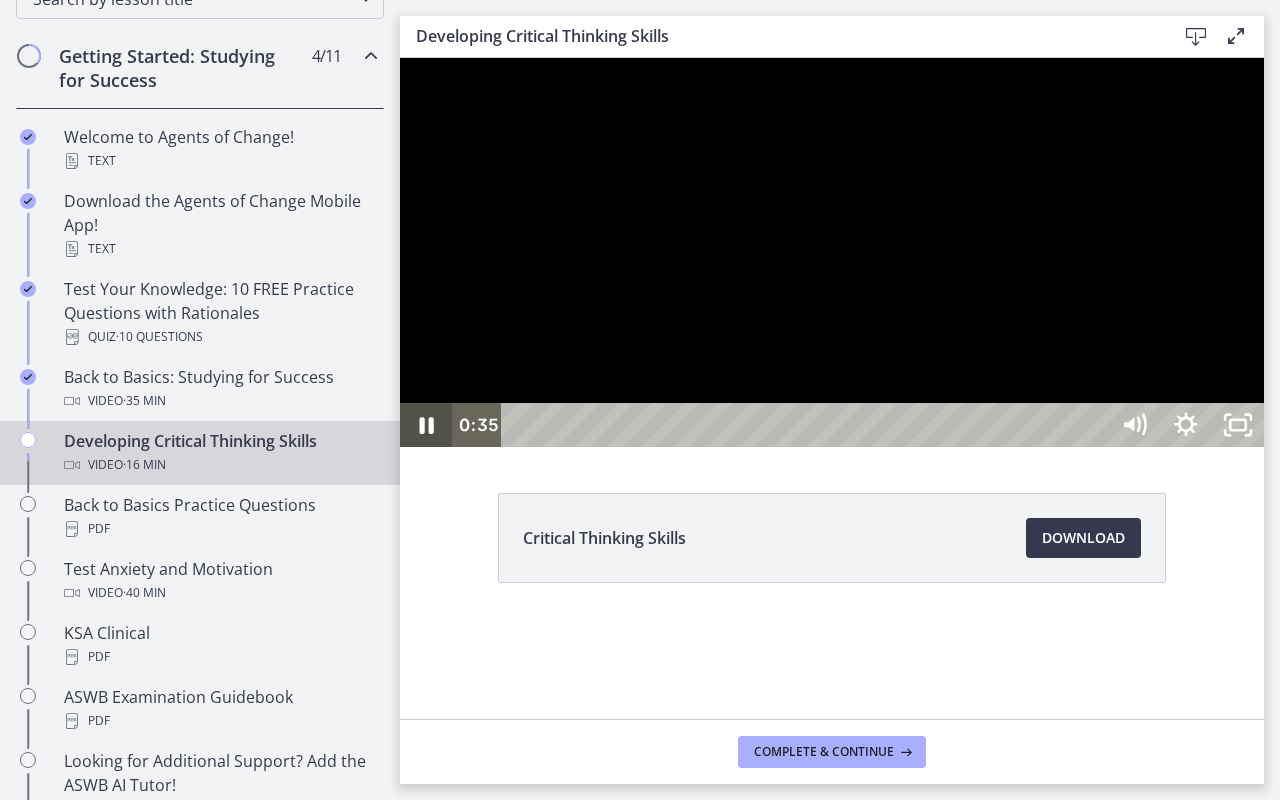 click 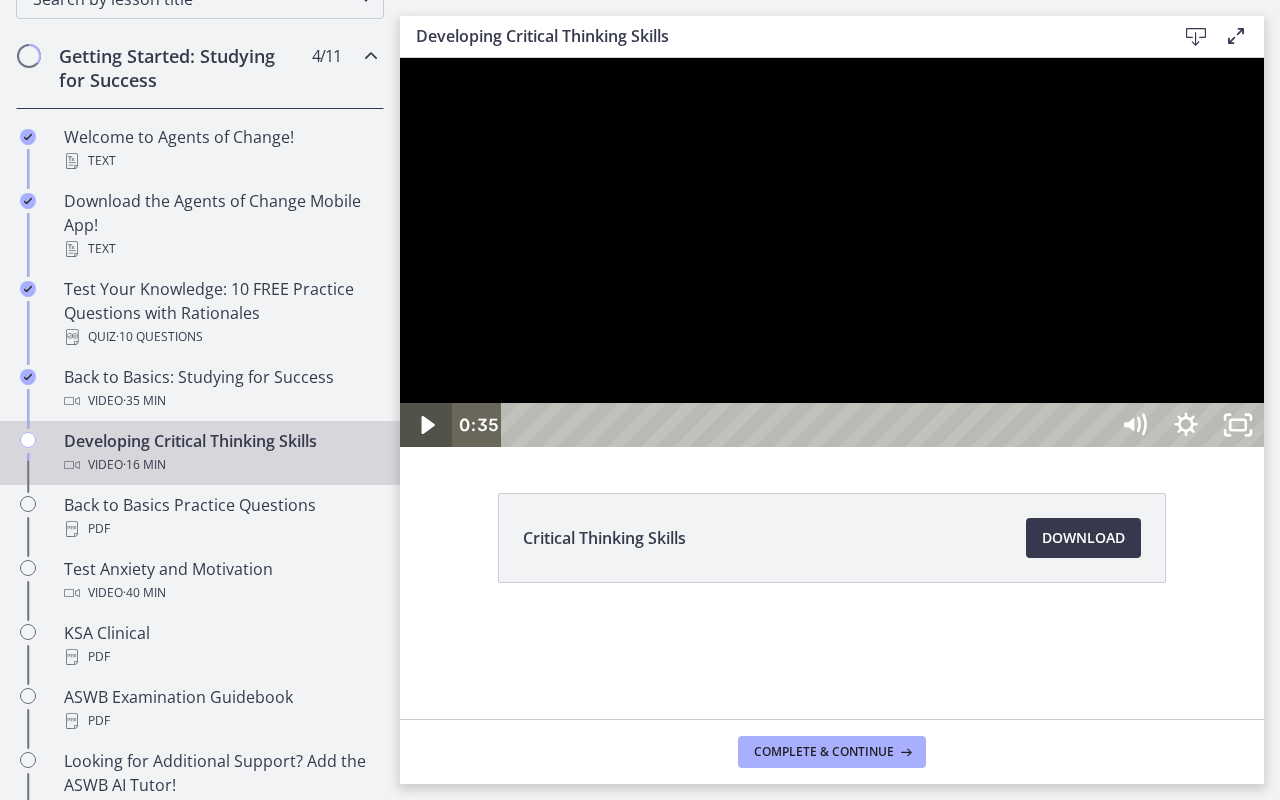click 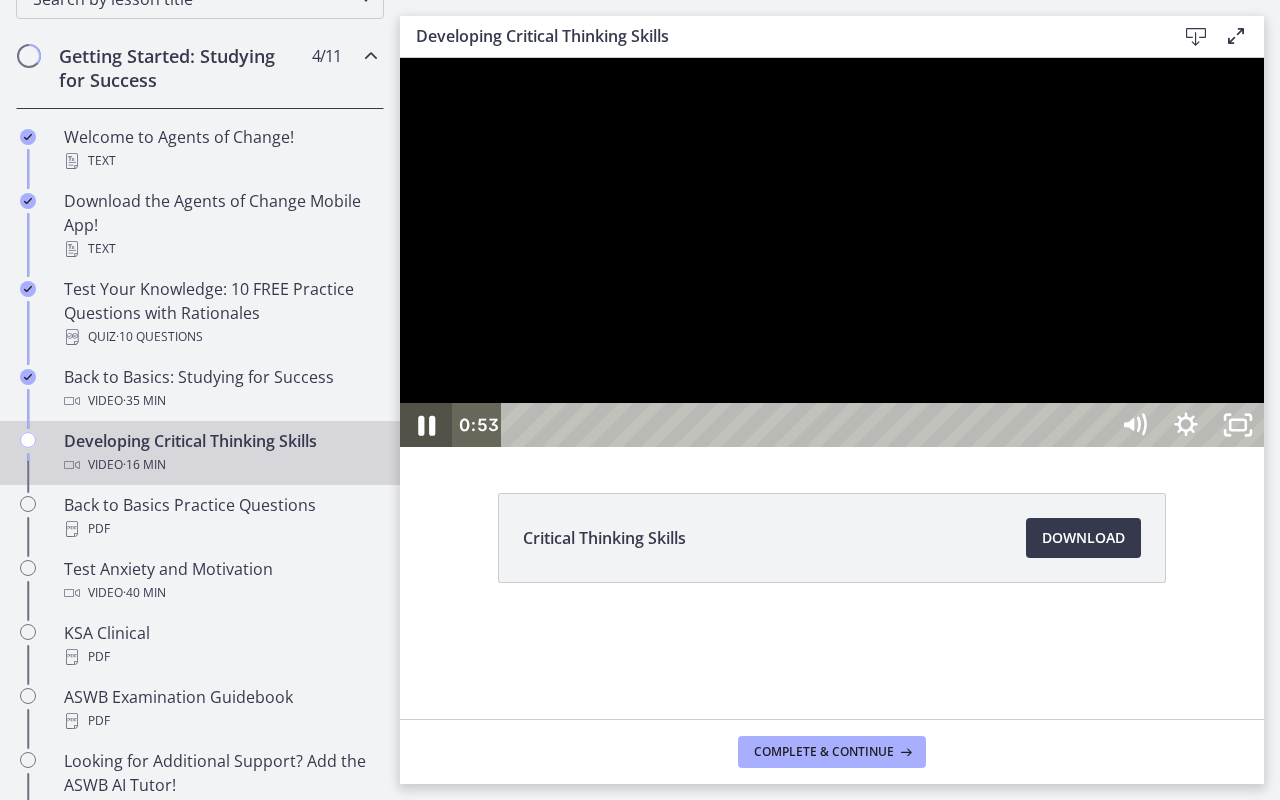 click 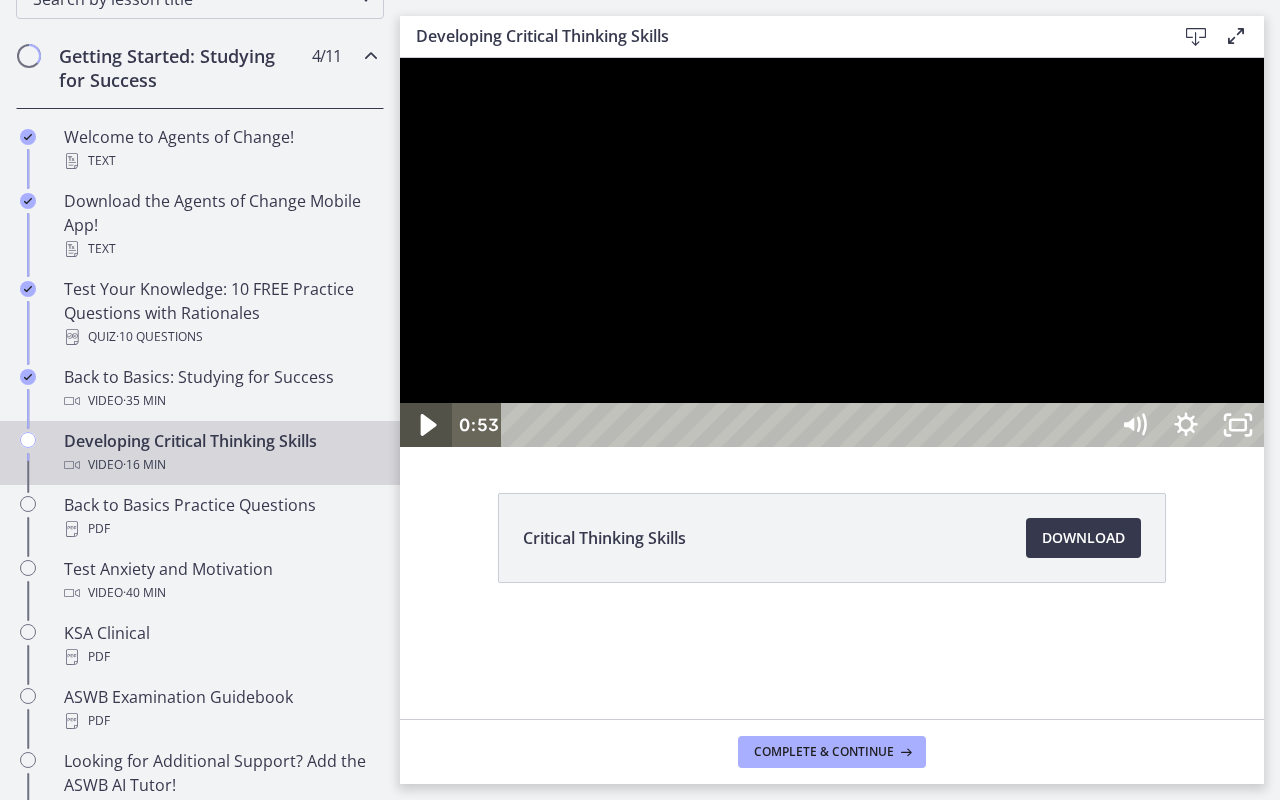 click 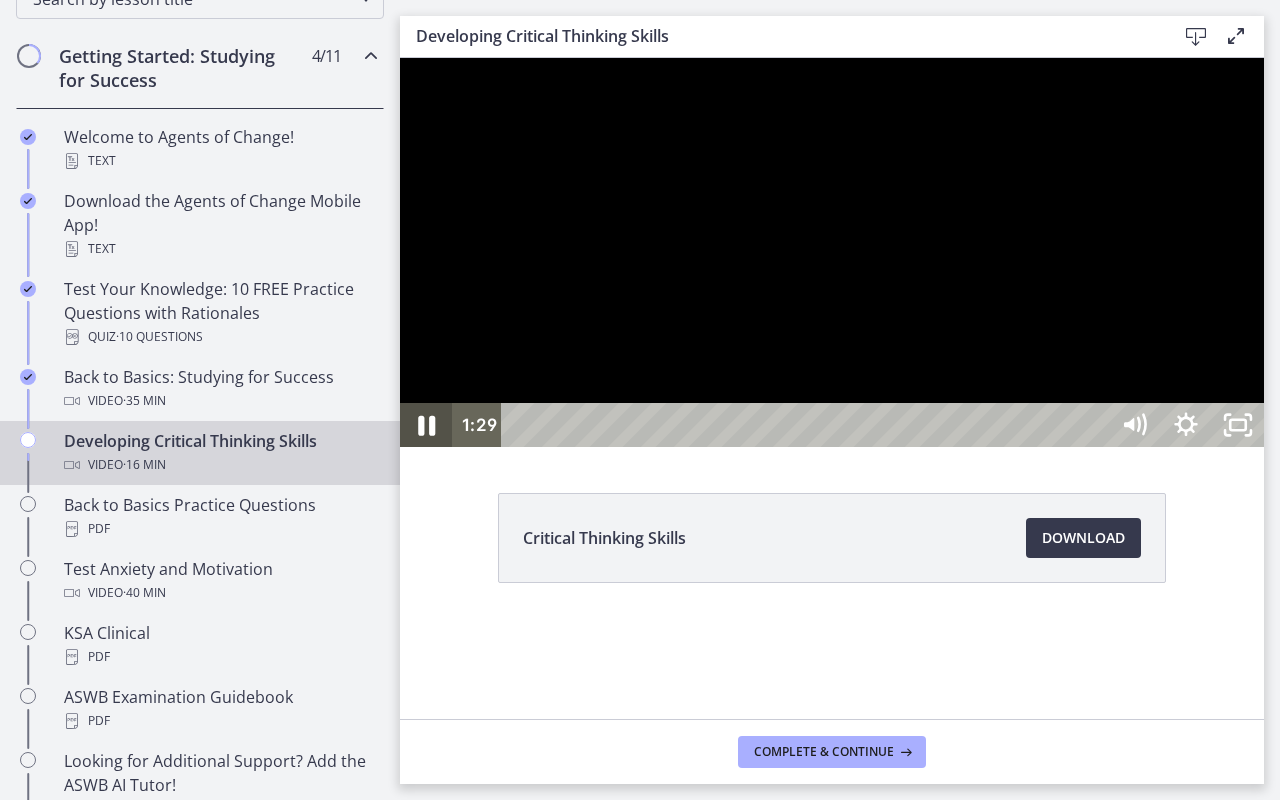 click 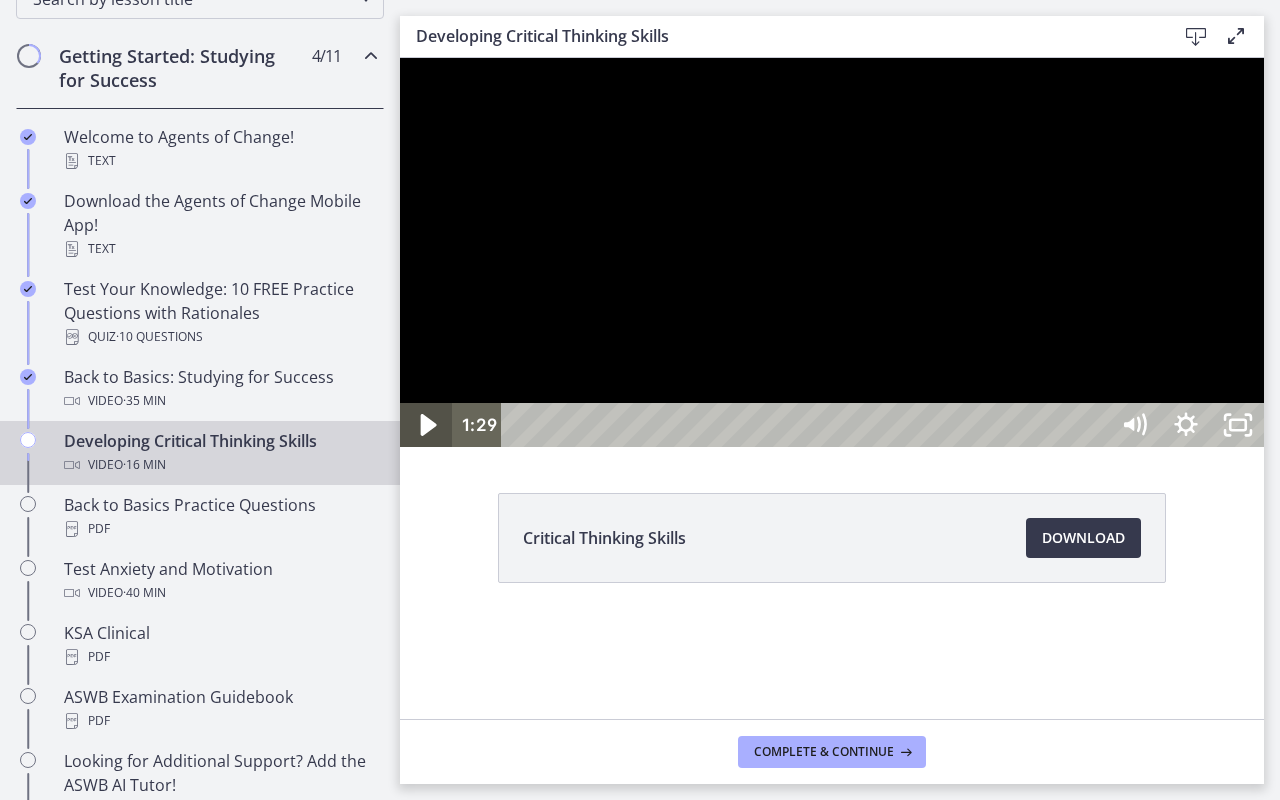 click 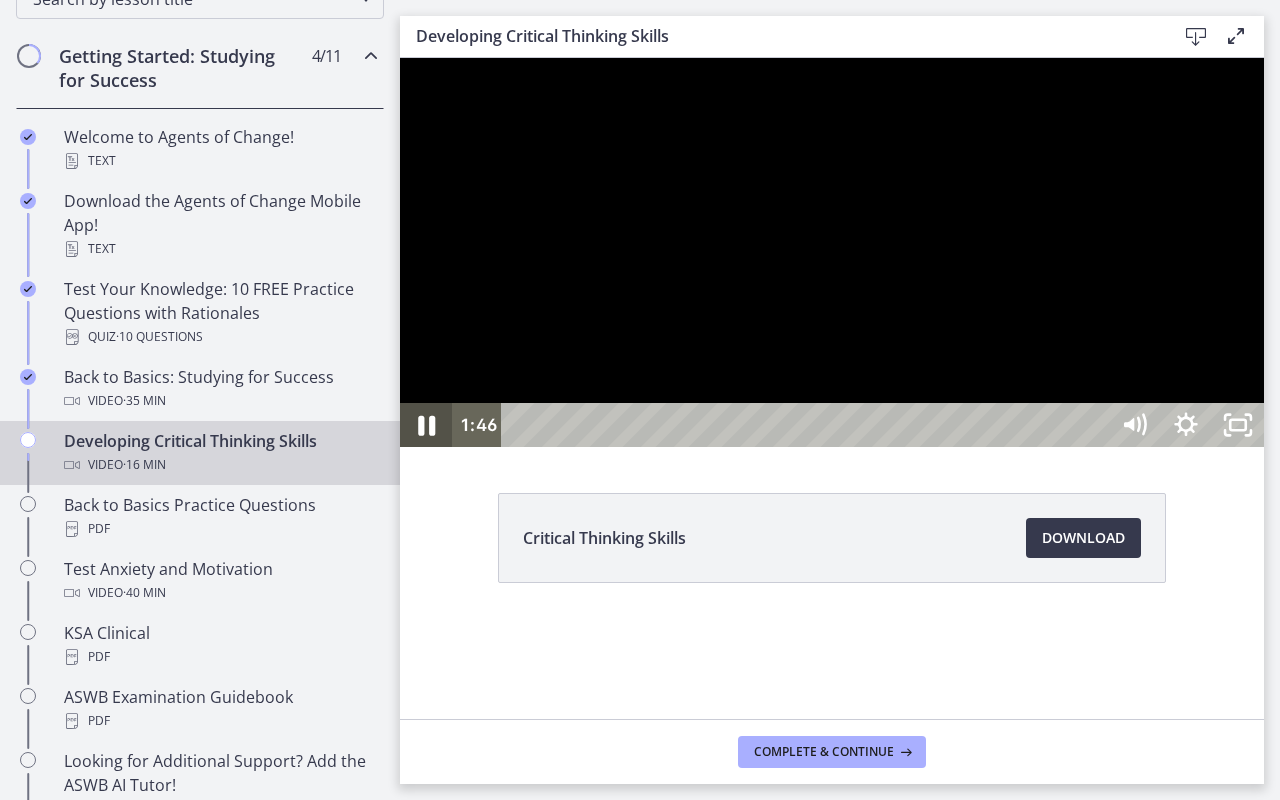 click 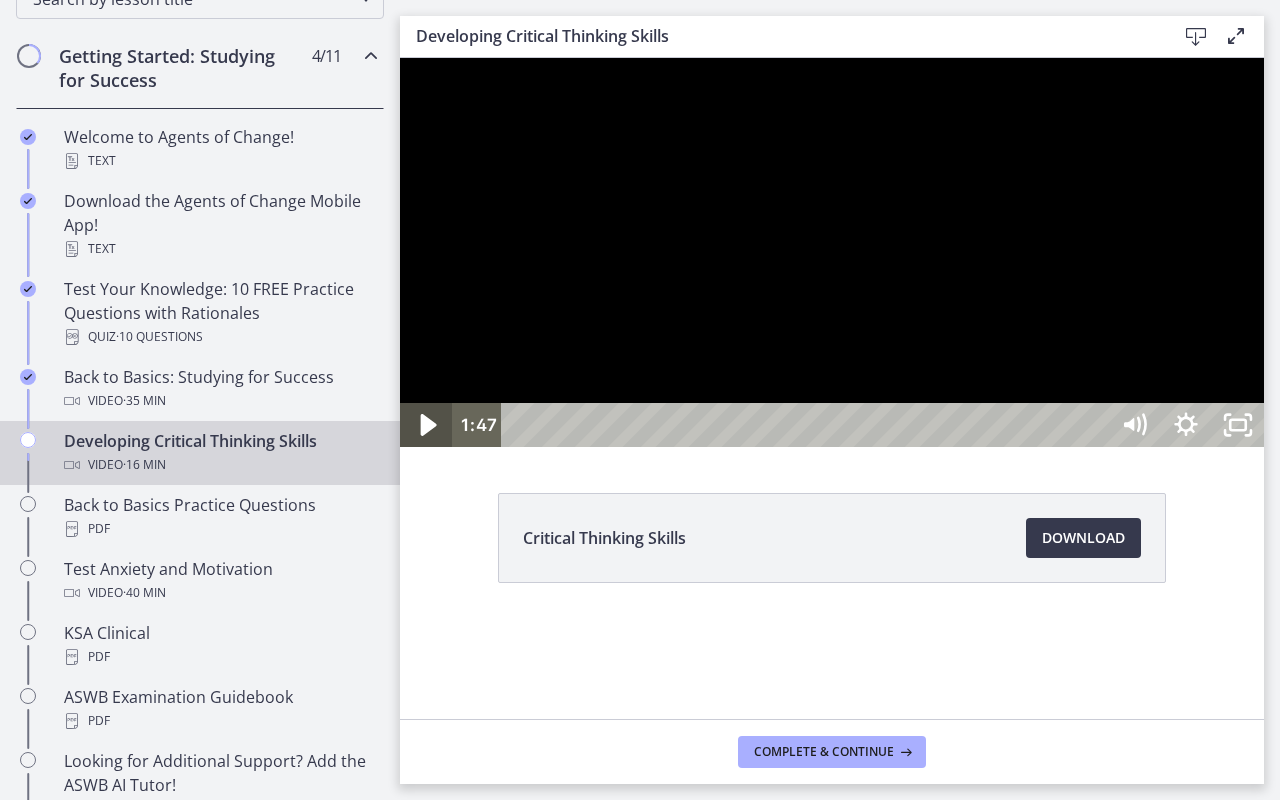 click 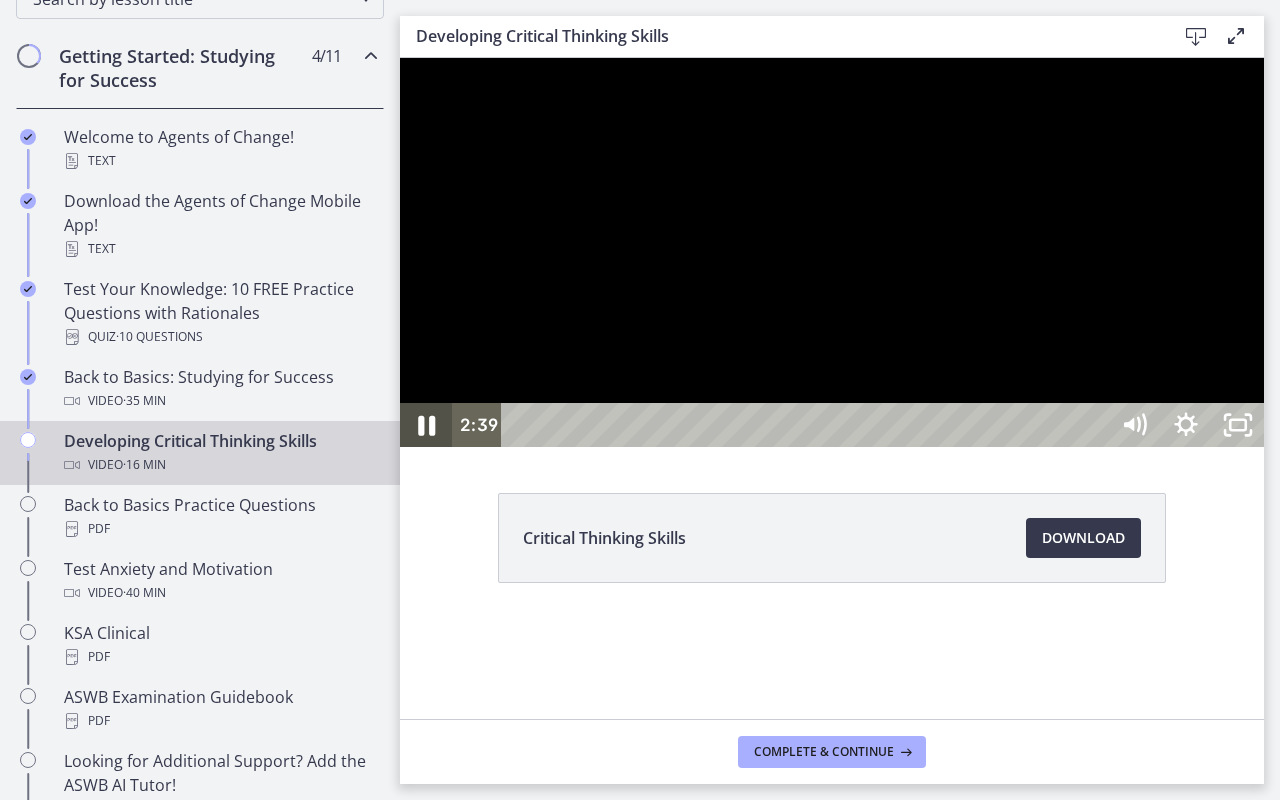 click 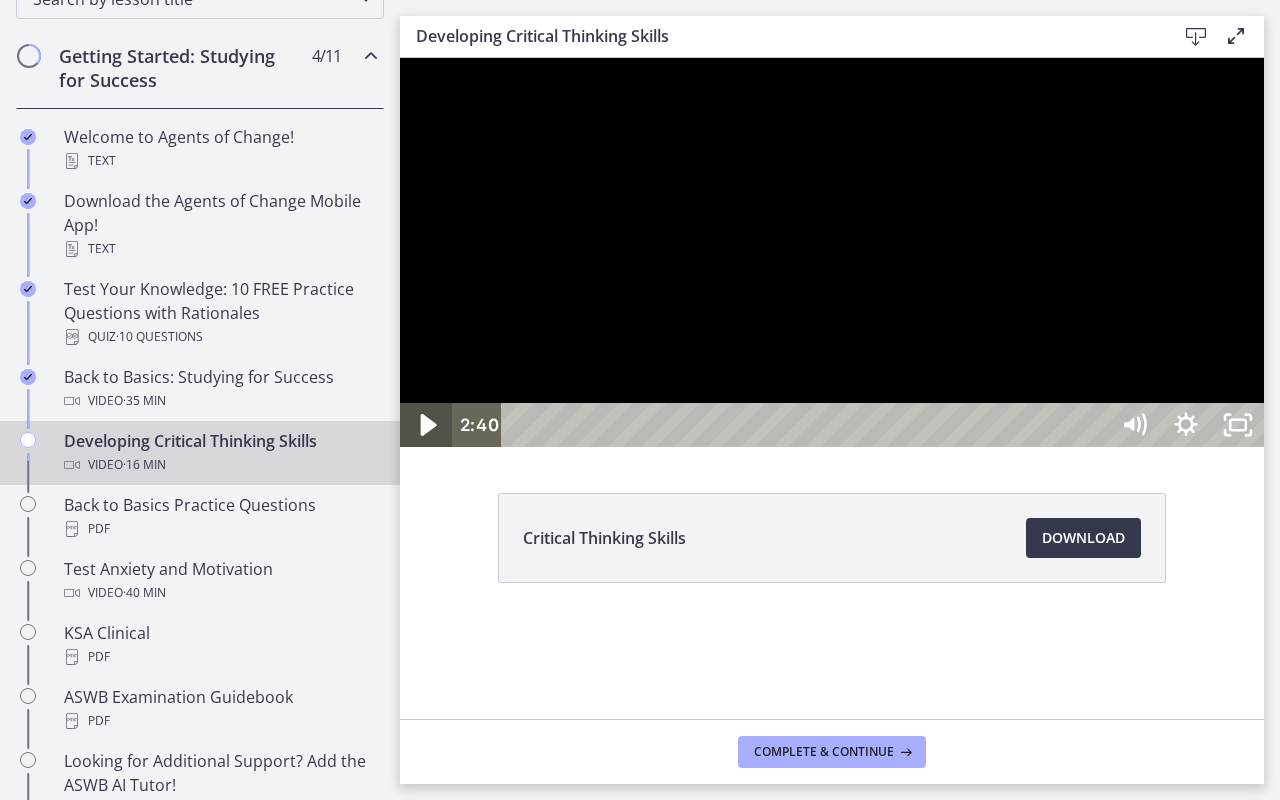 click 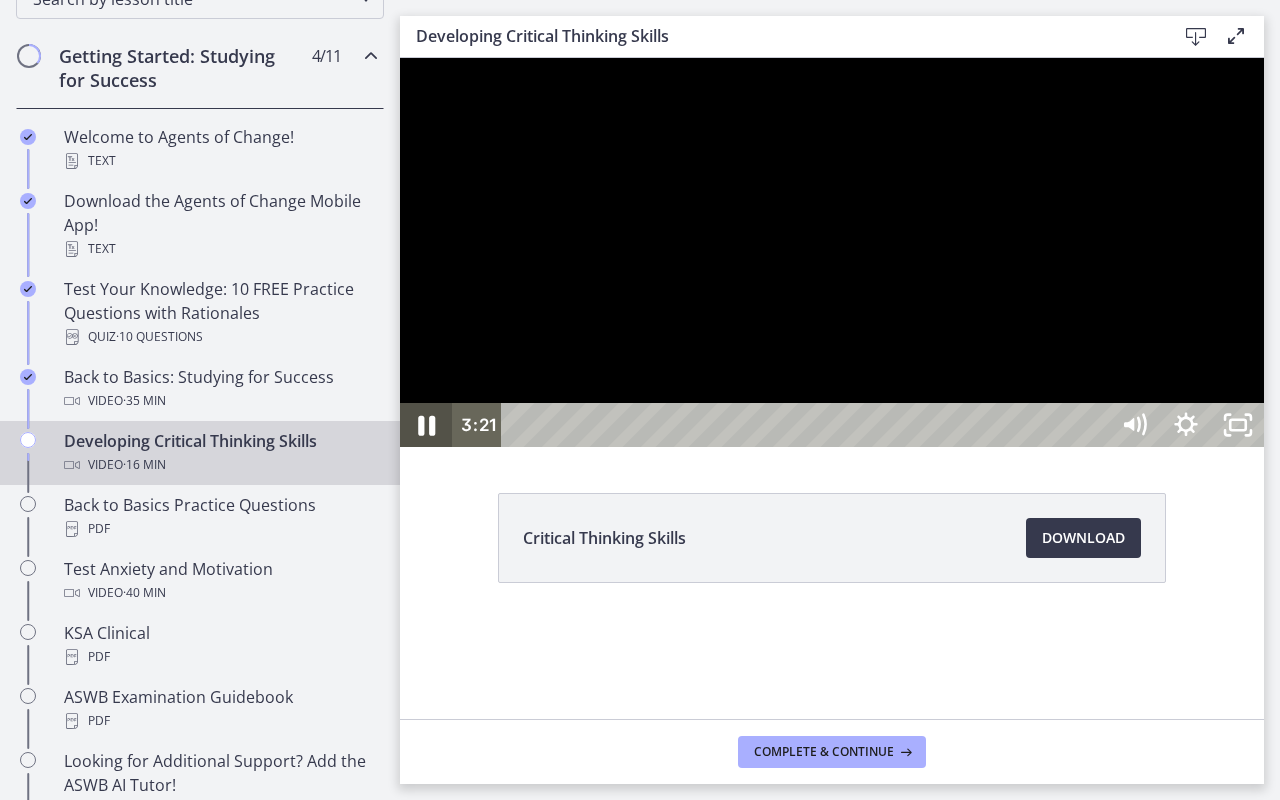 click 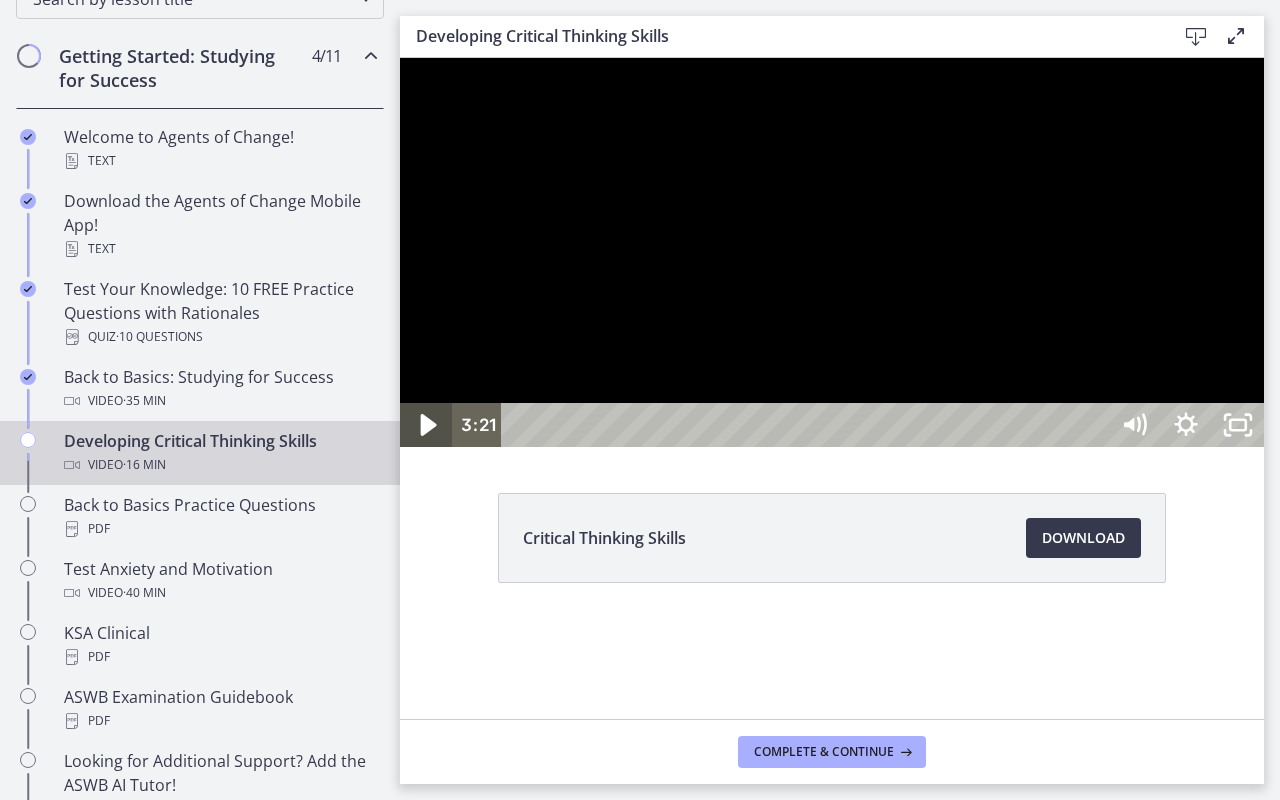click 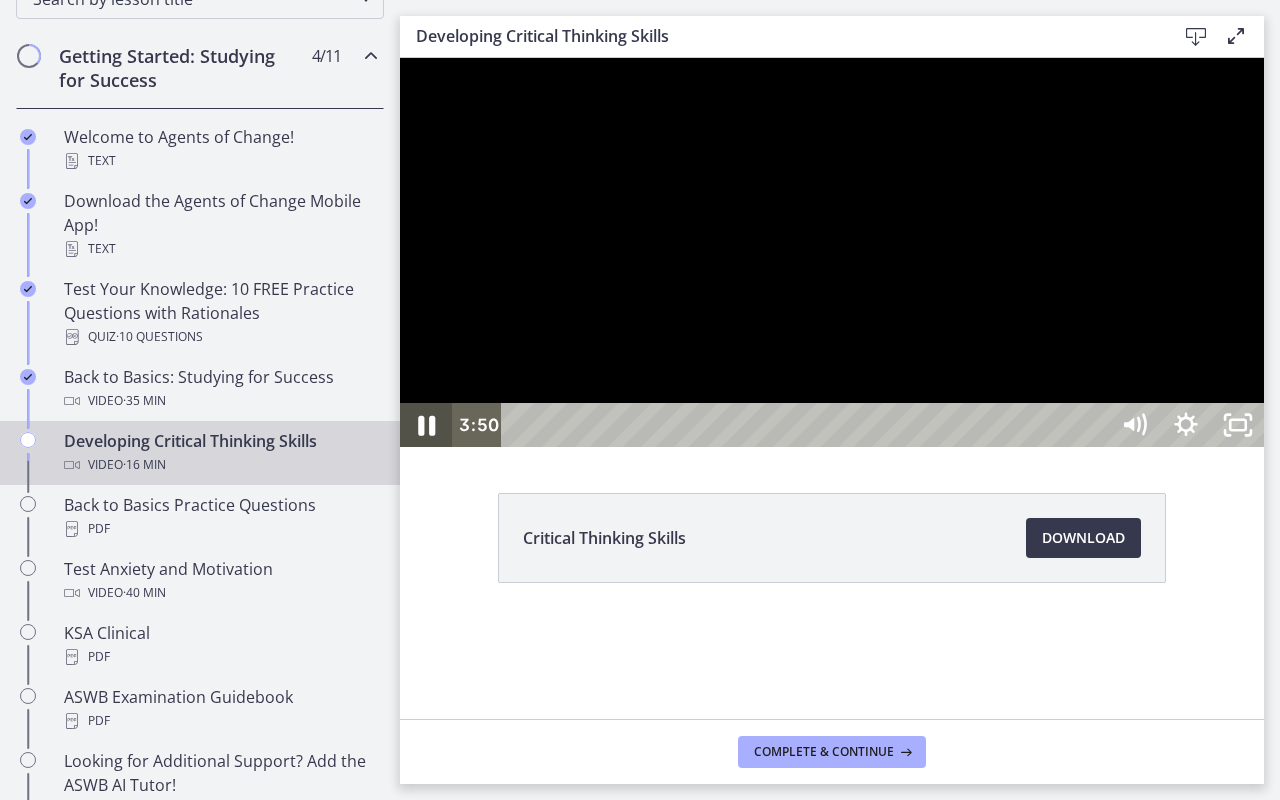 click 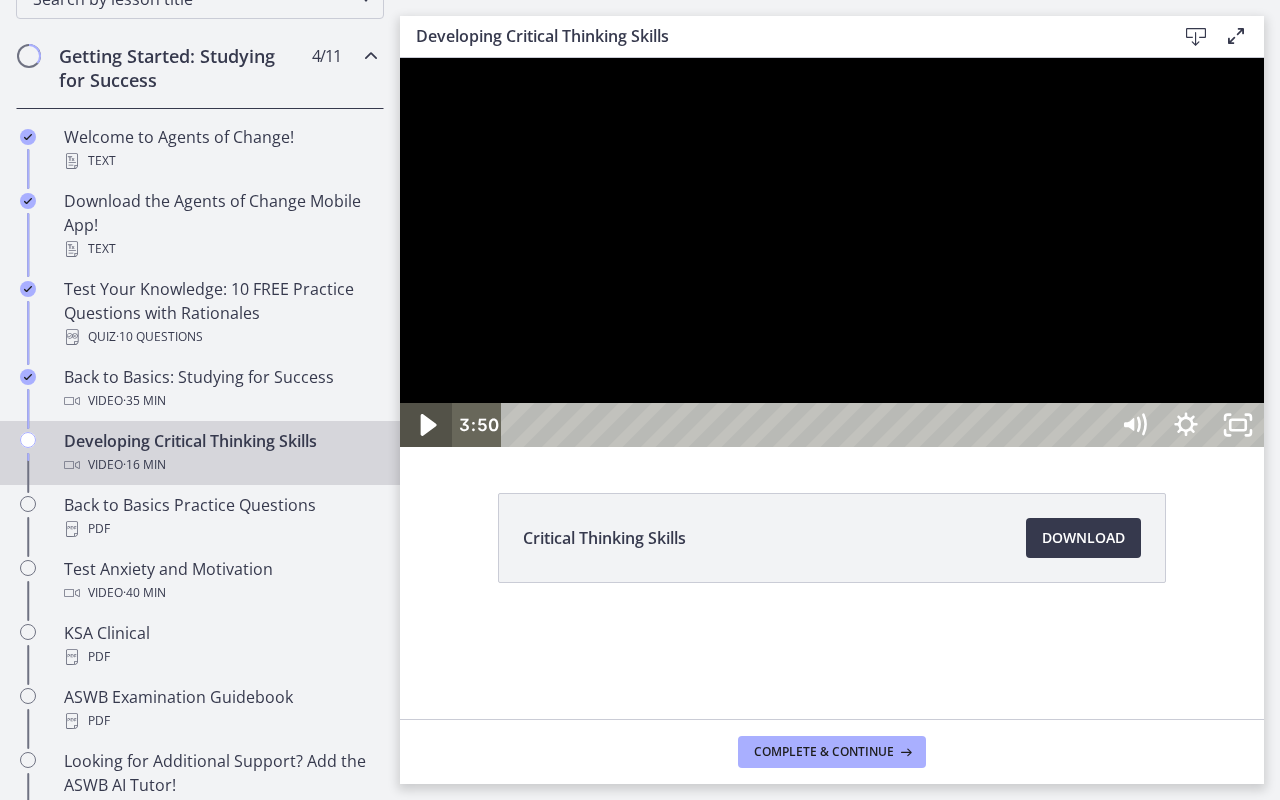 click 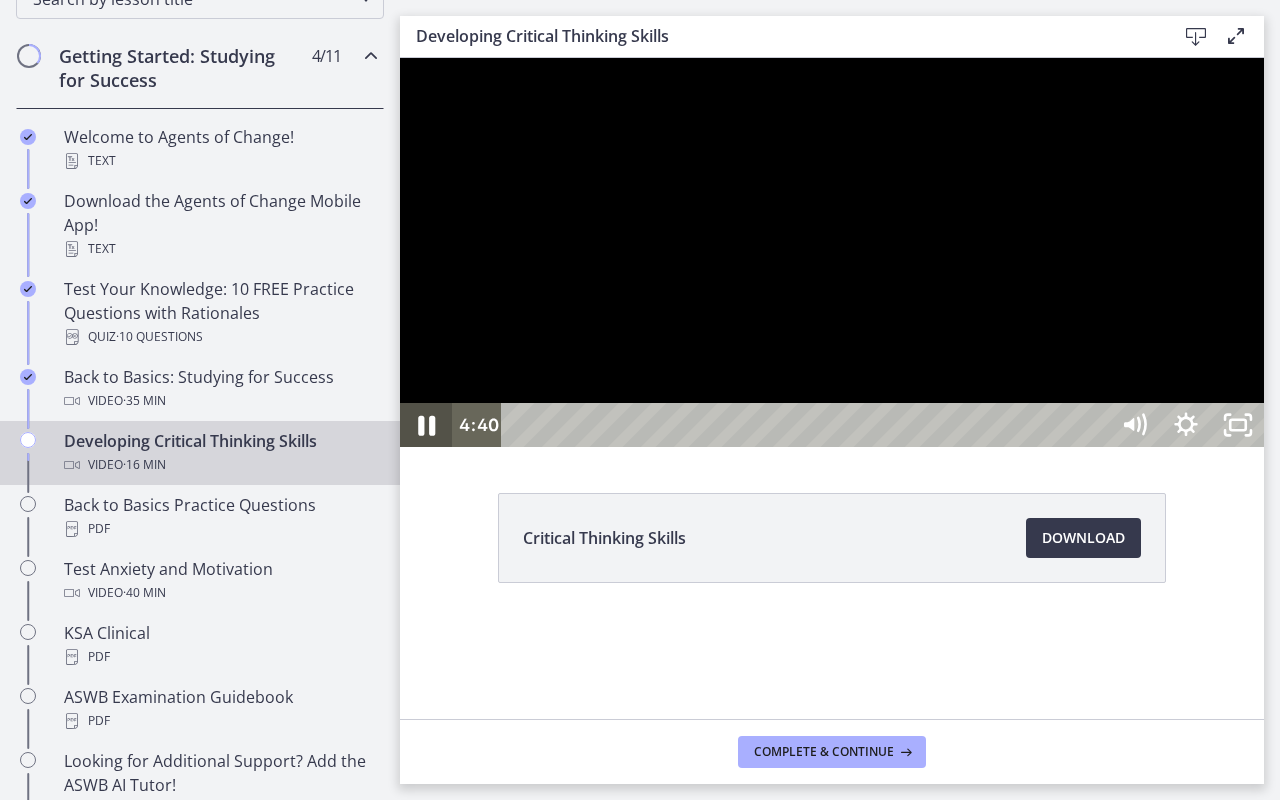 click 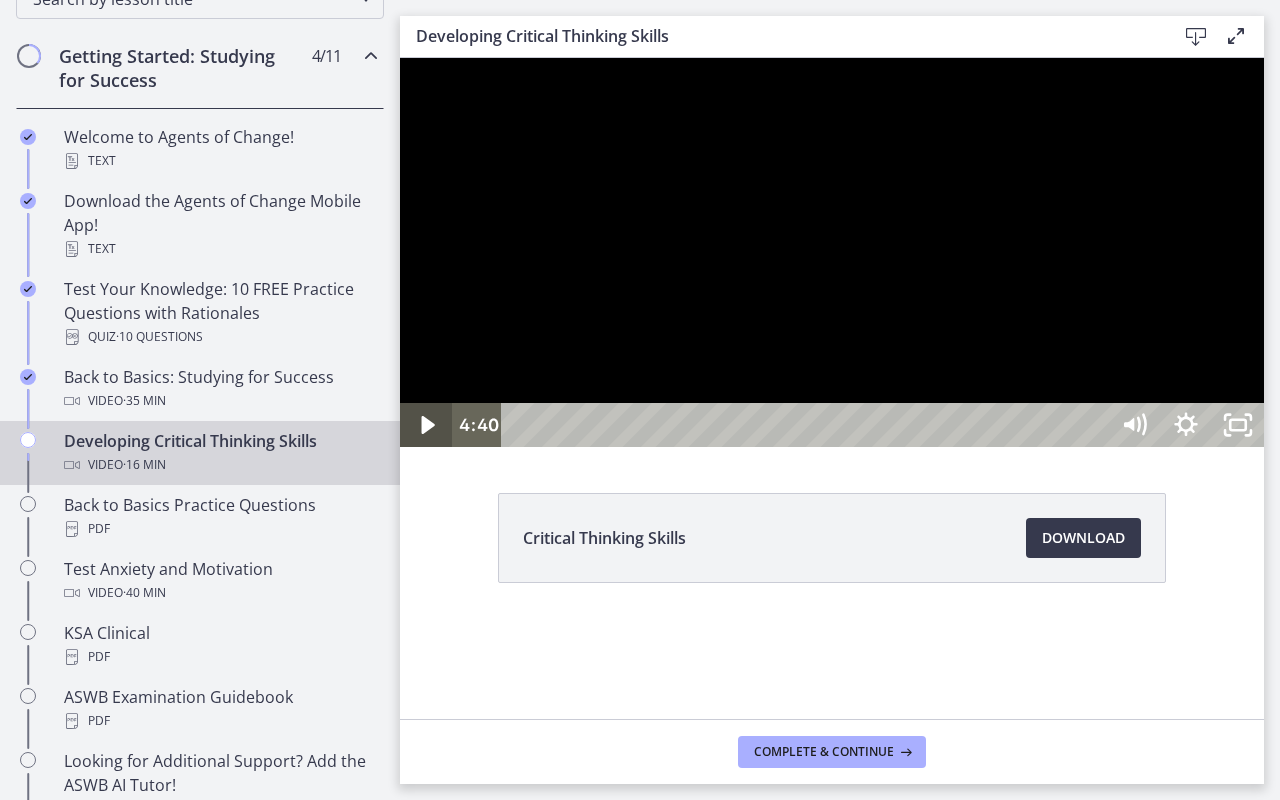 click 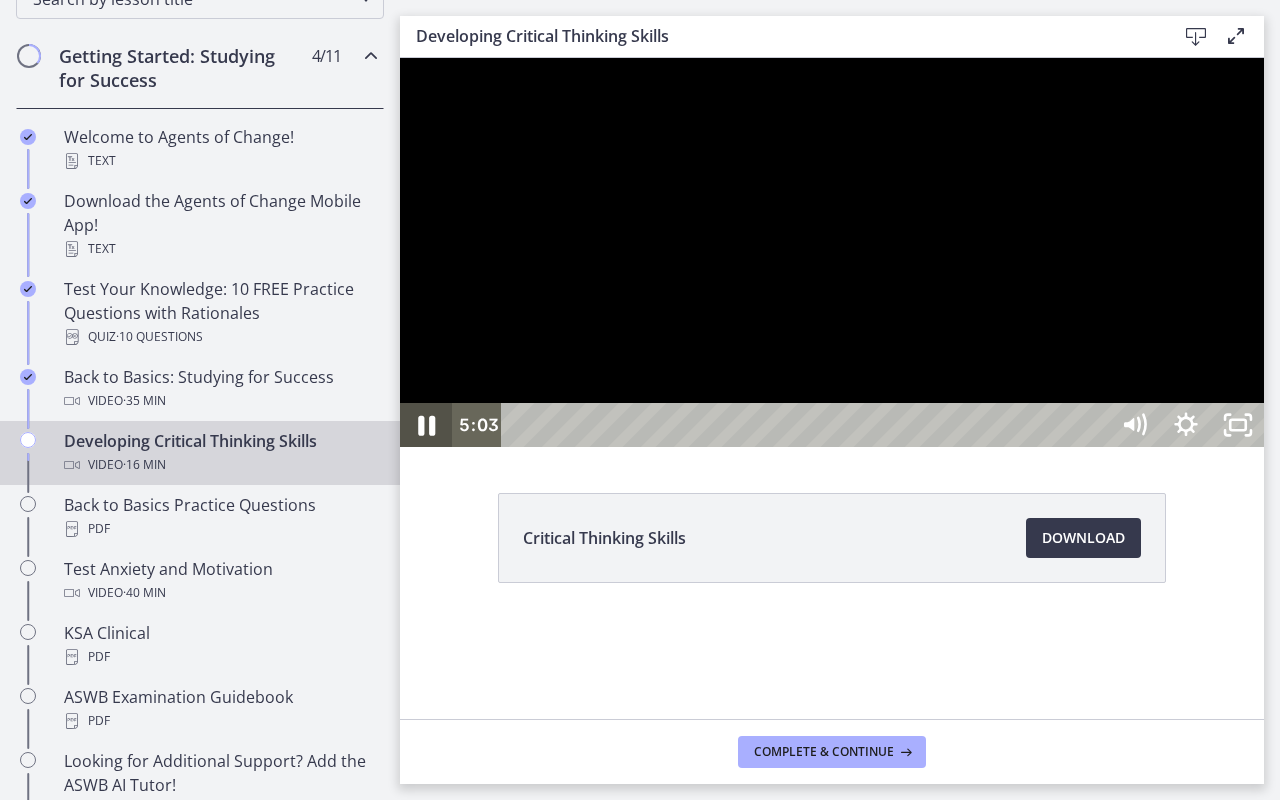 click 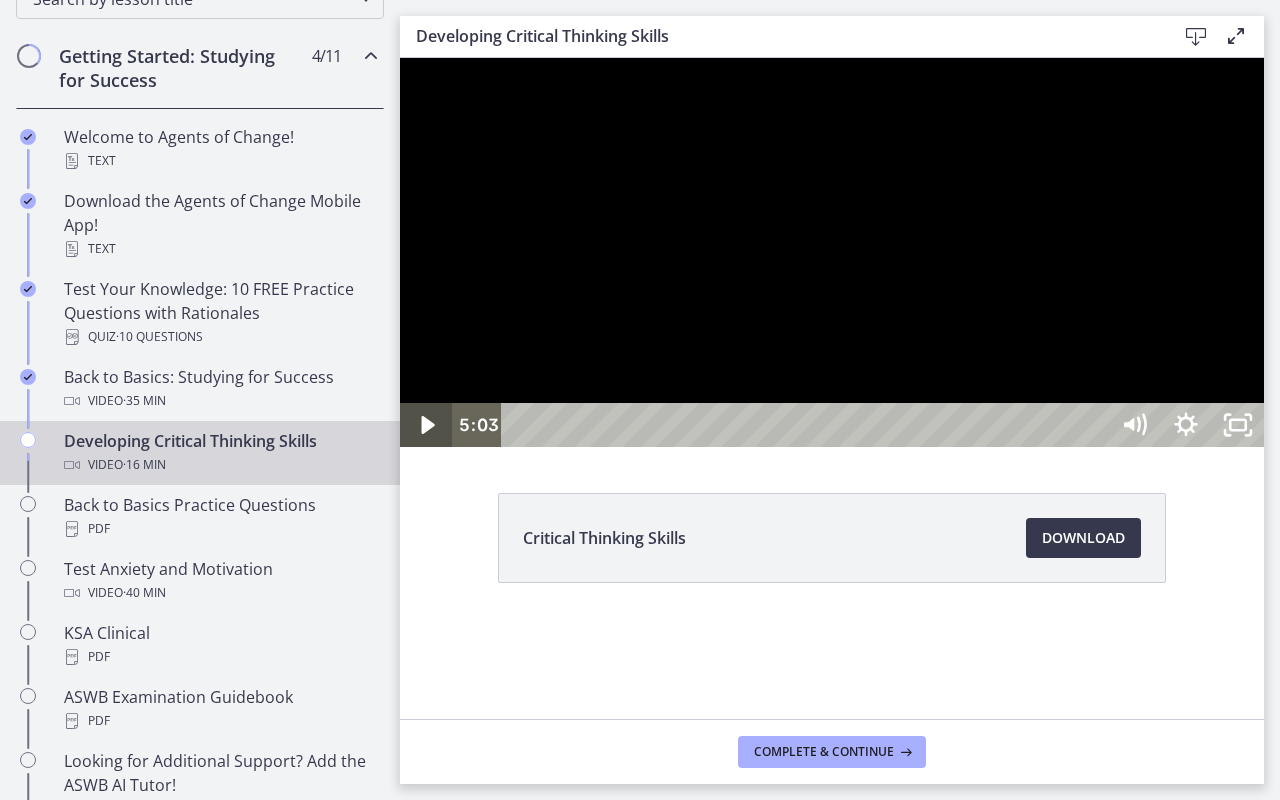 click 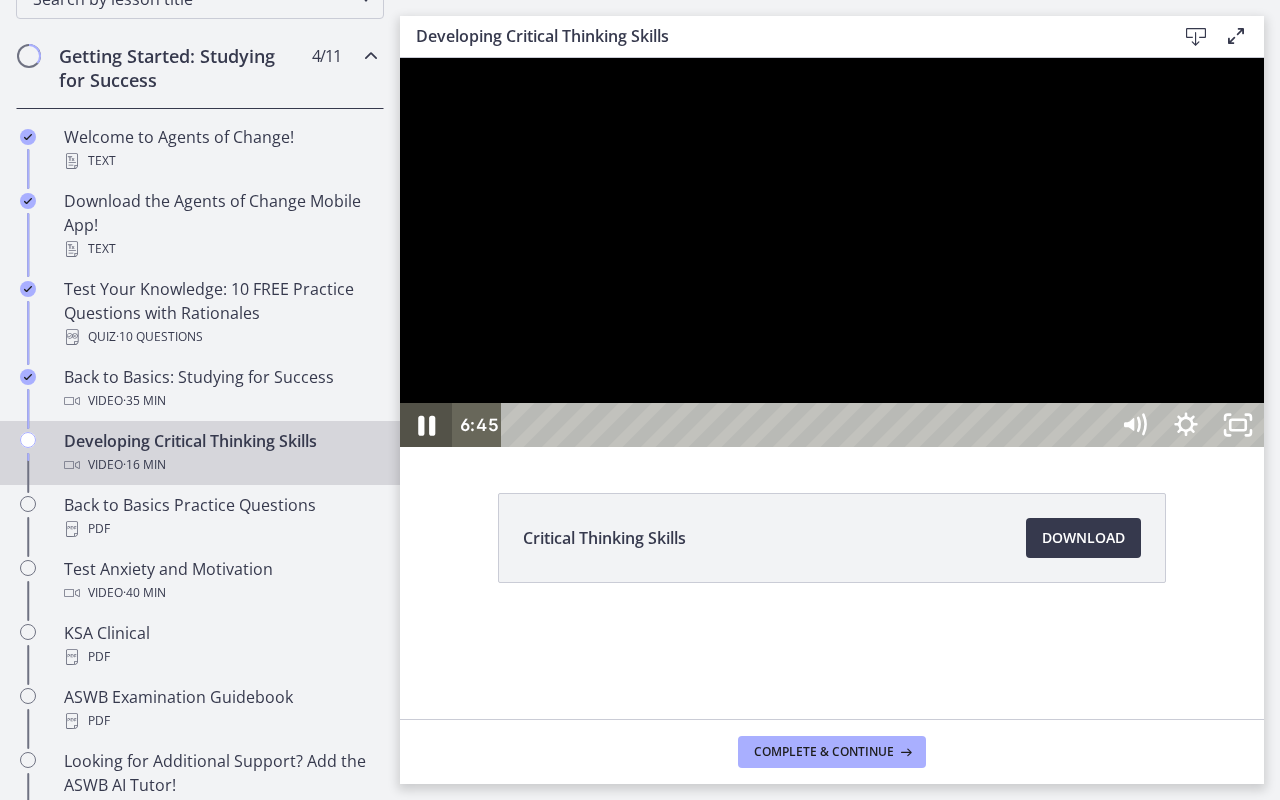 click 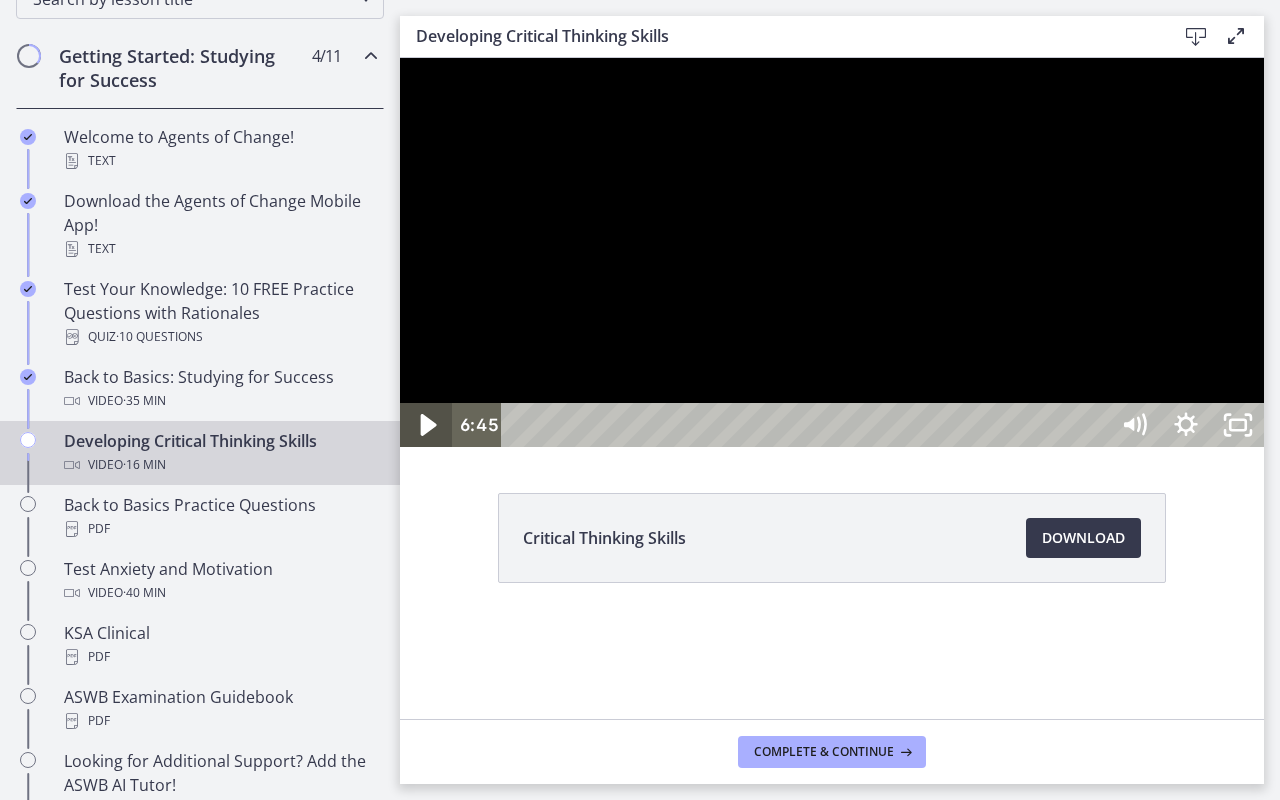 click 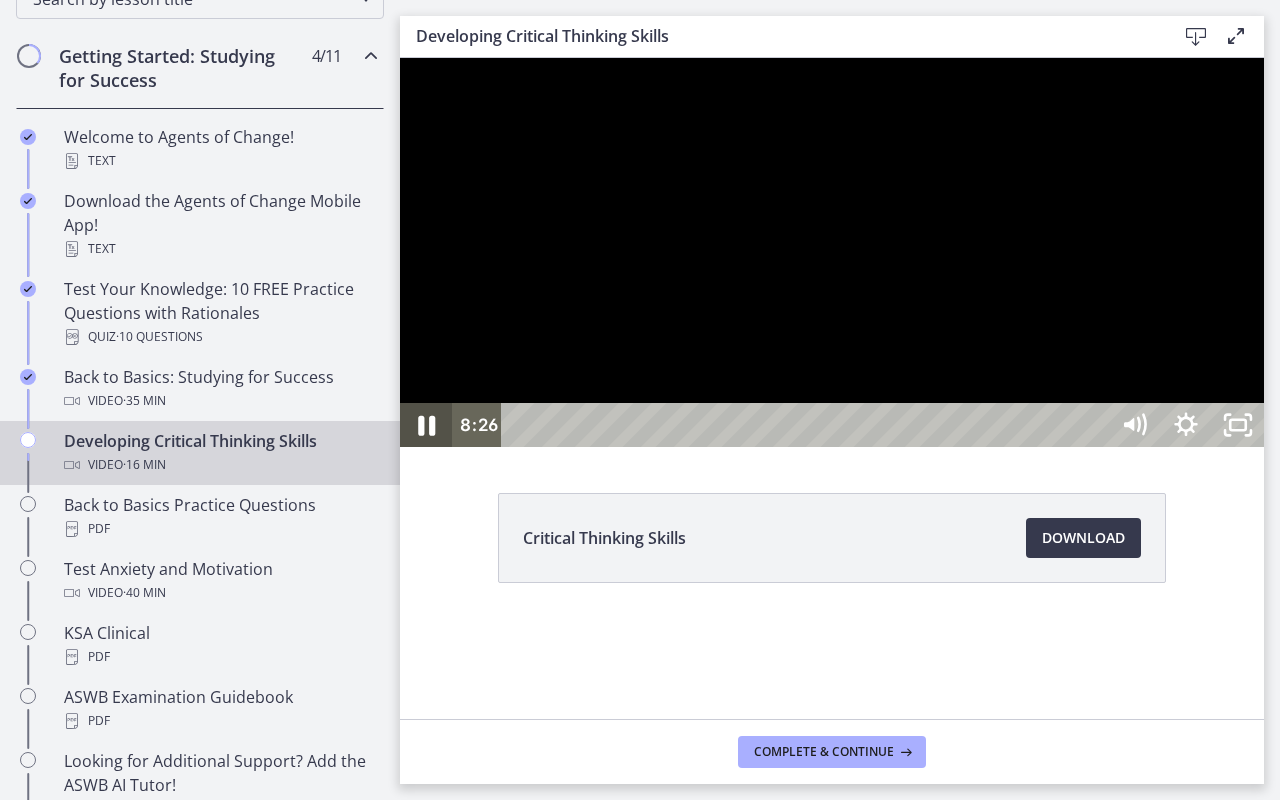 click 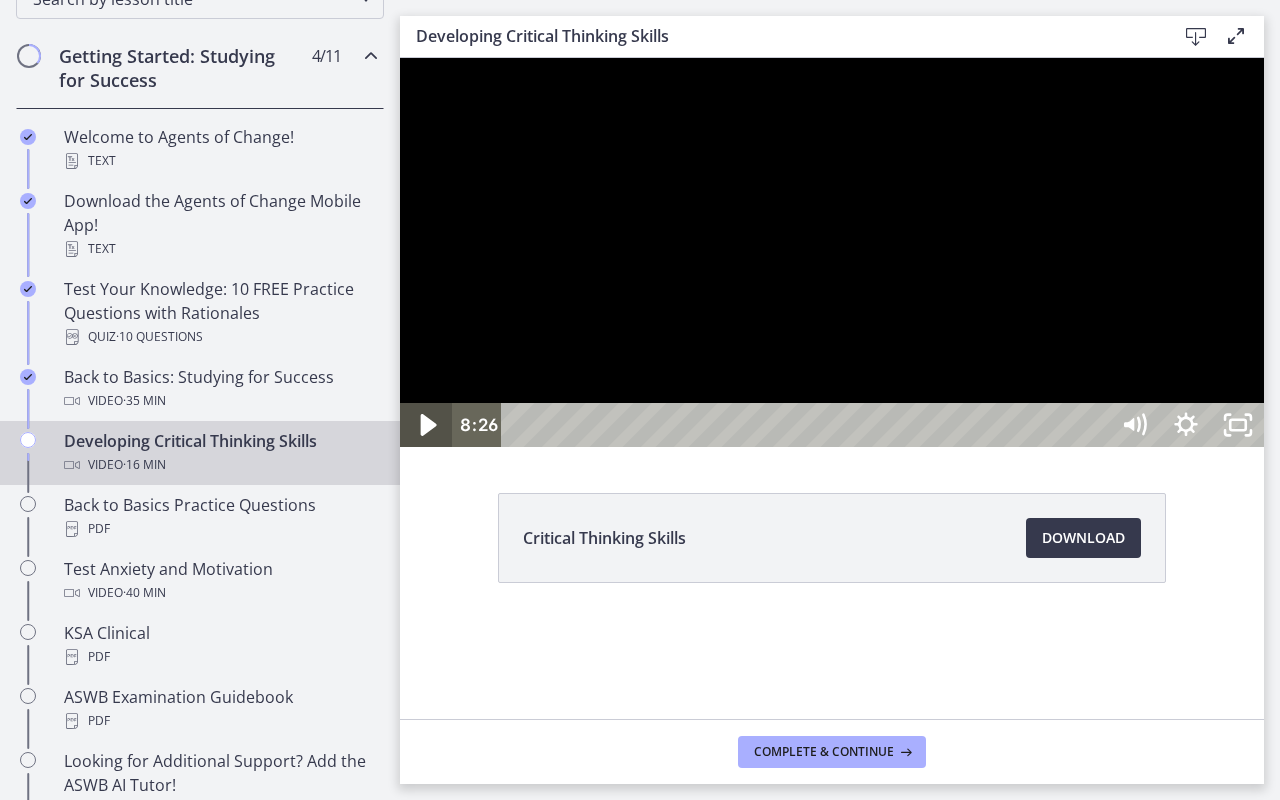 click 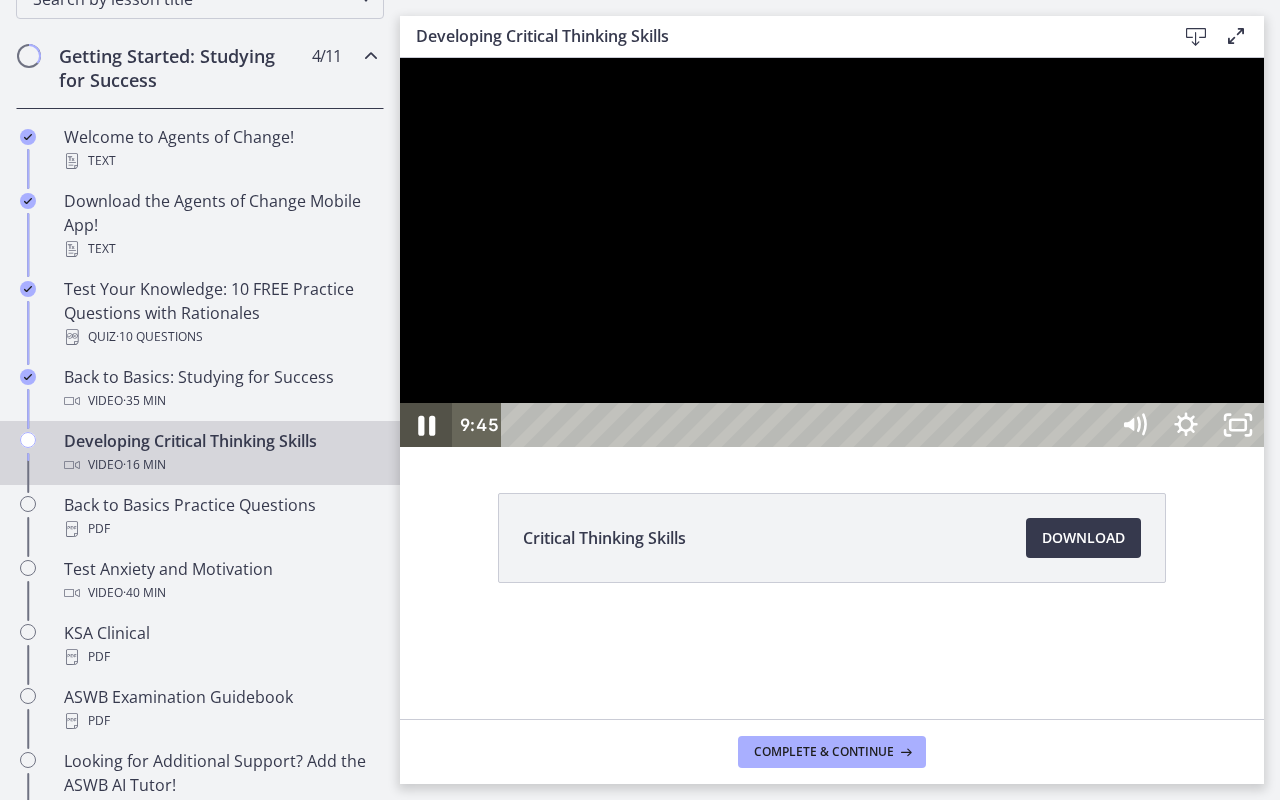 click 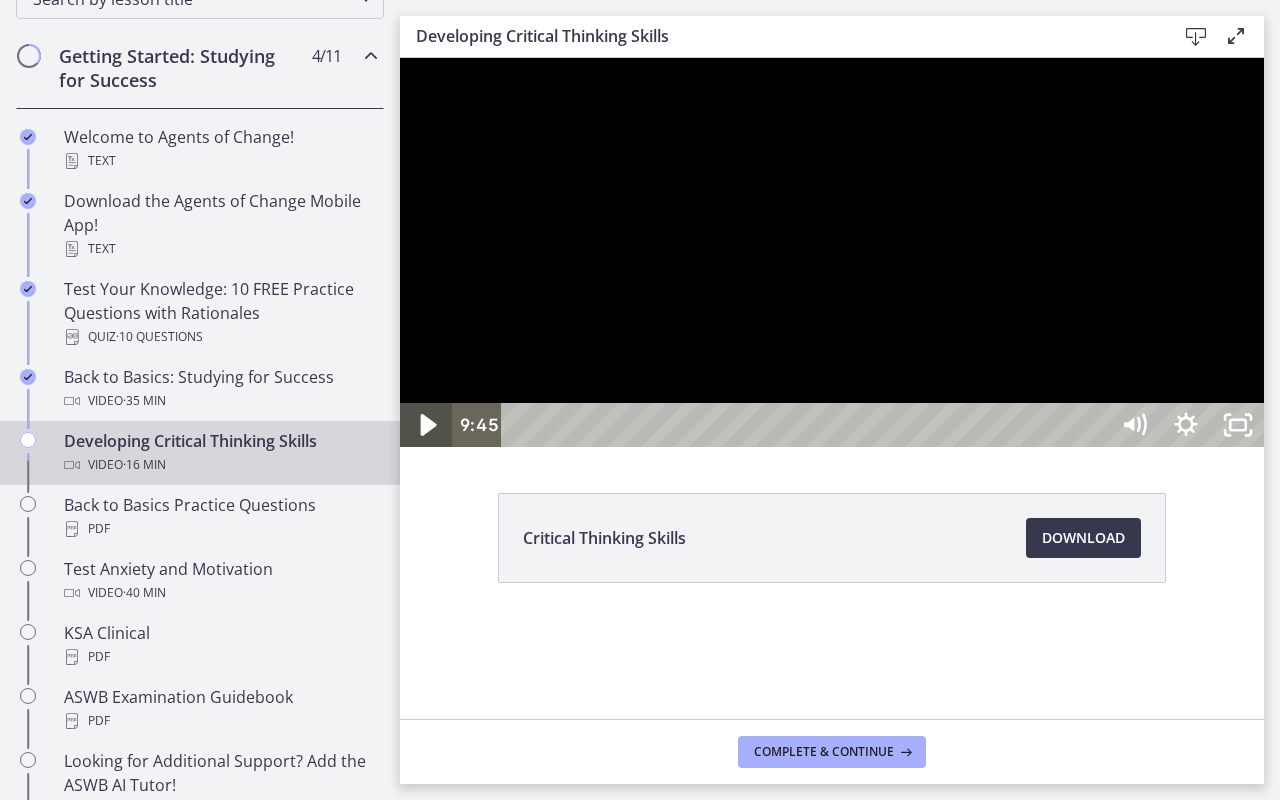 click 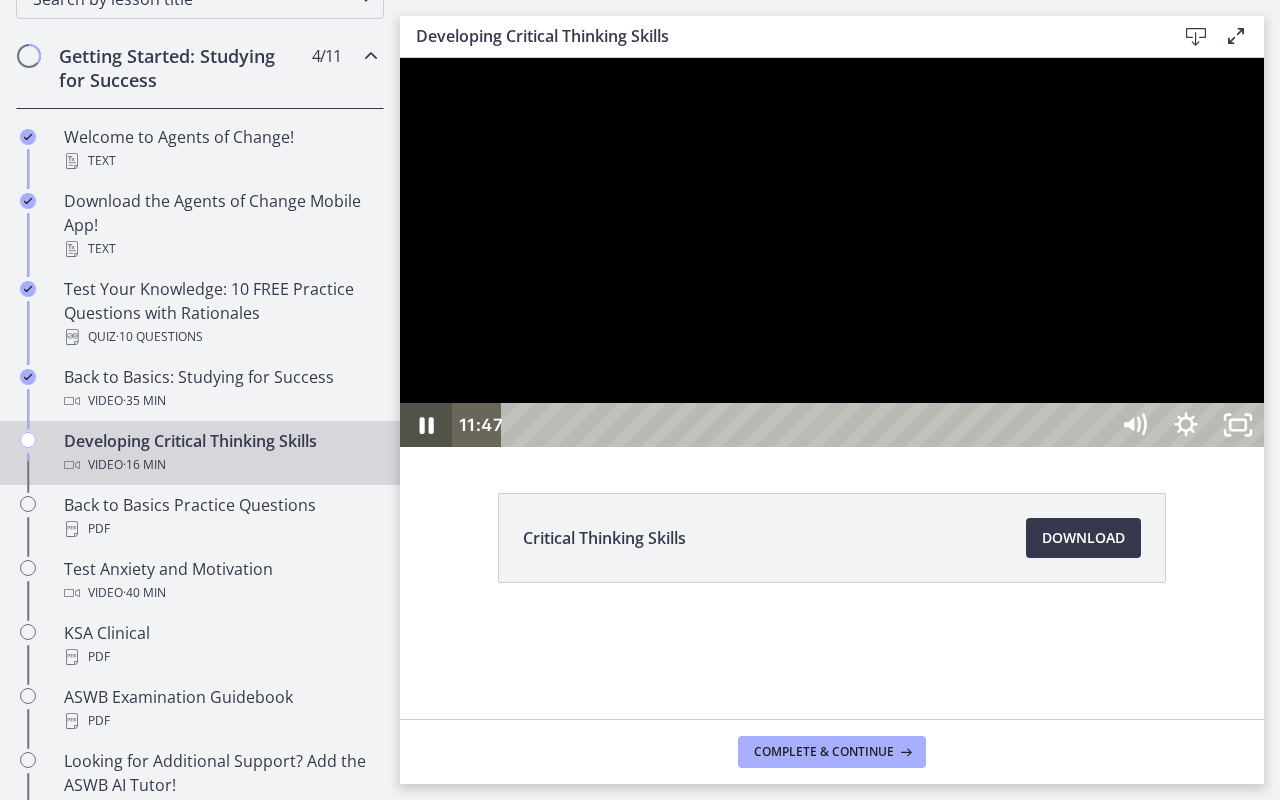 click 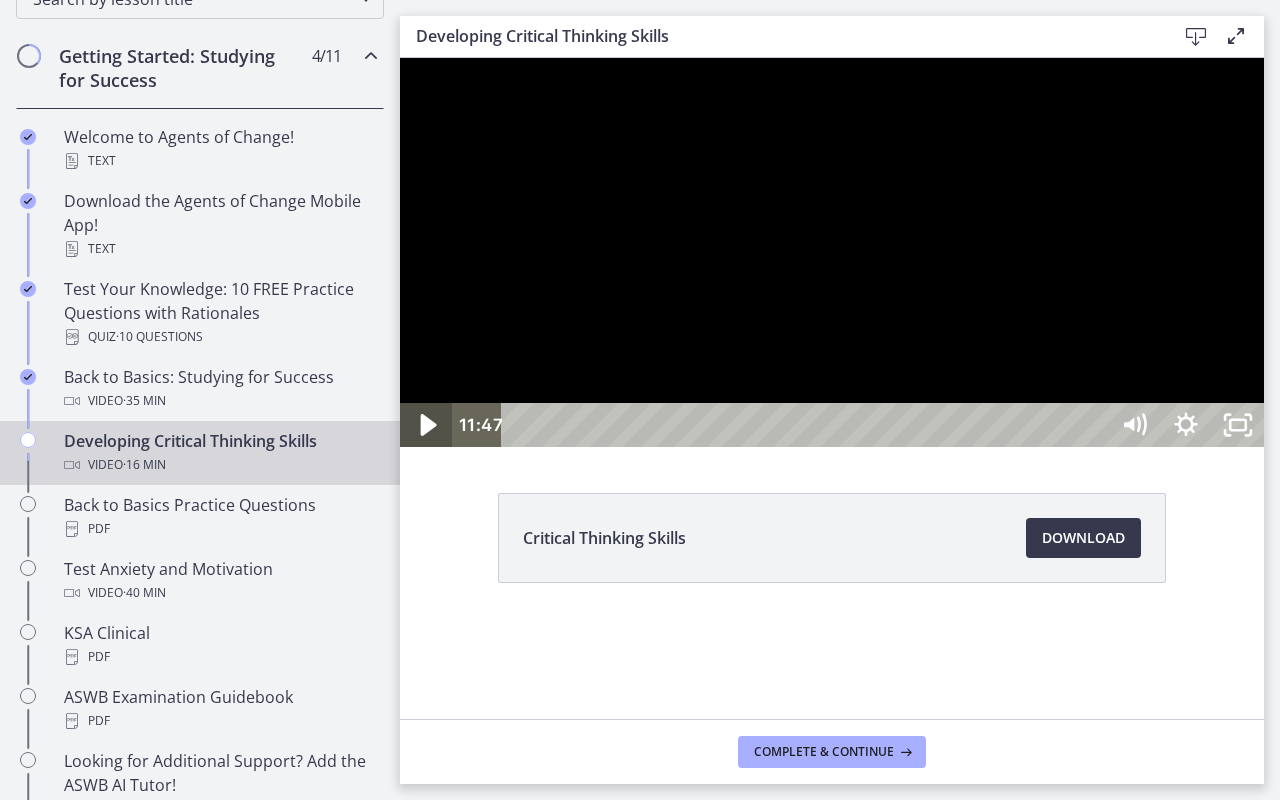 click 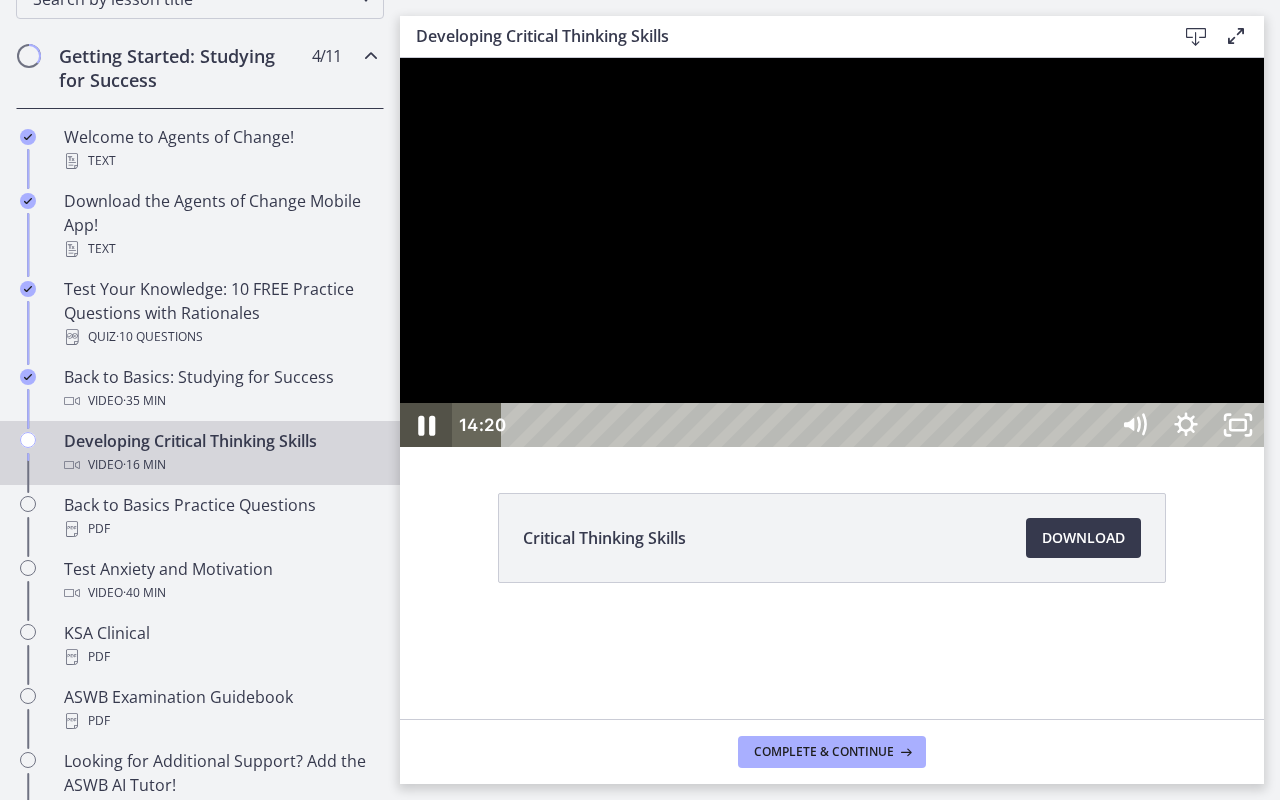 click 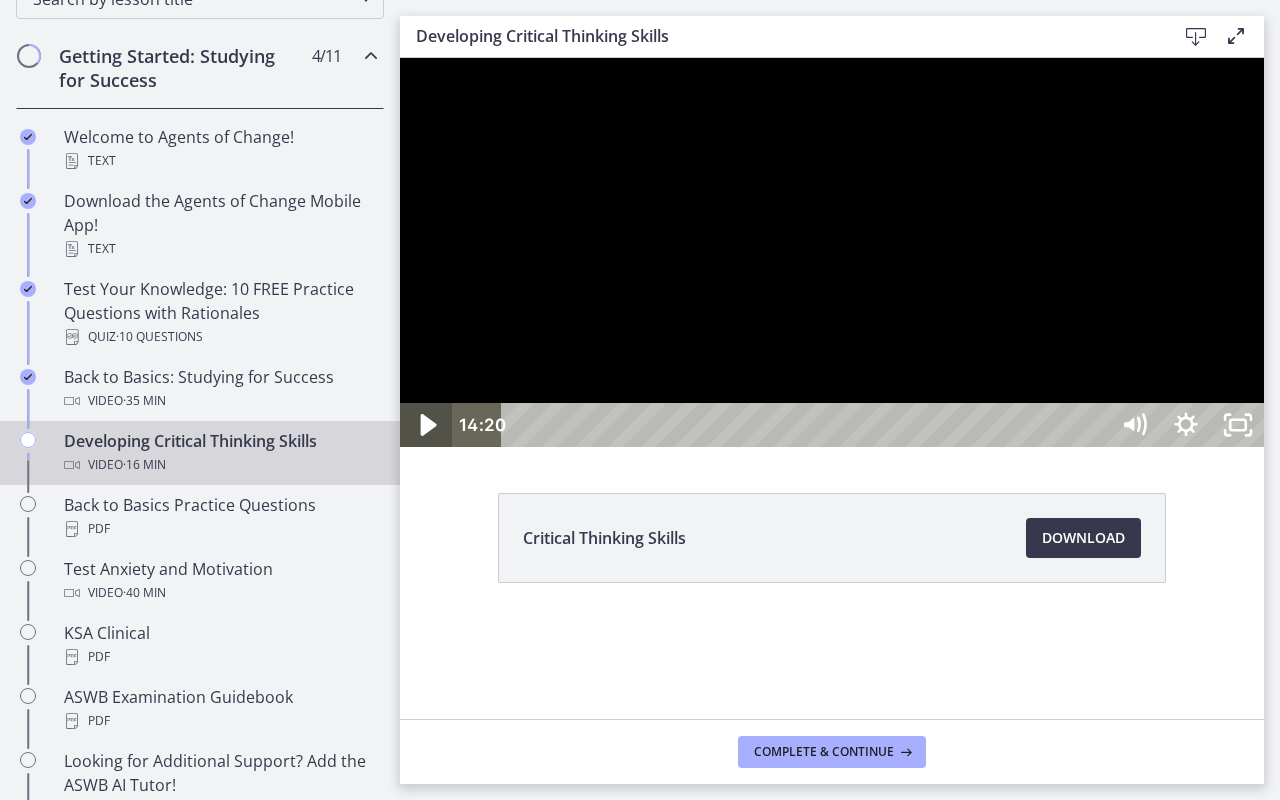 click 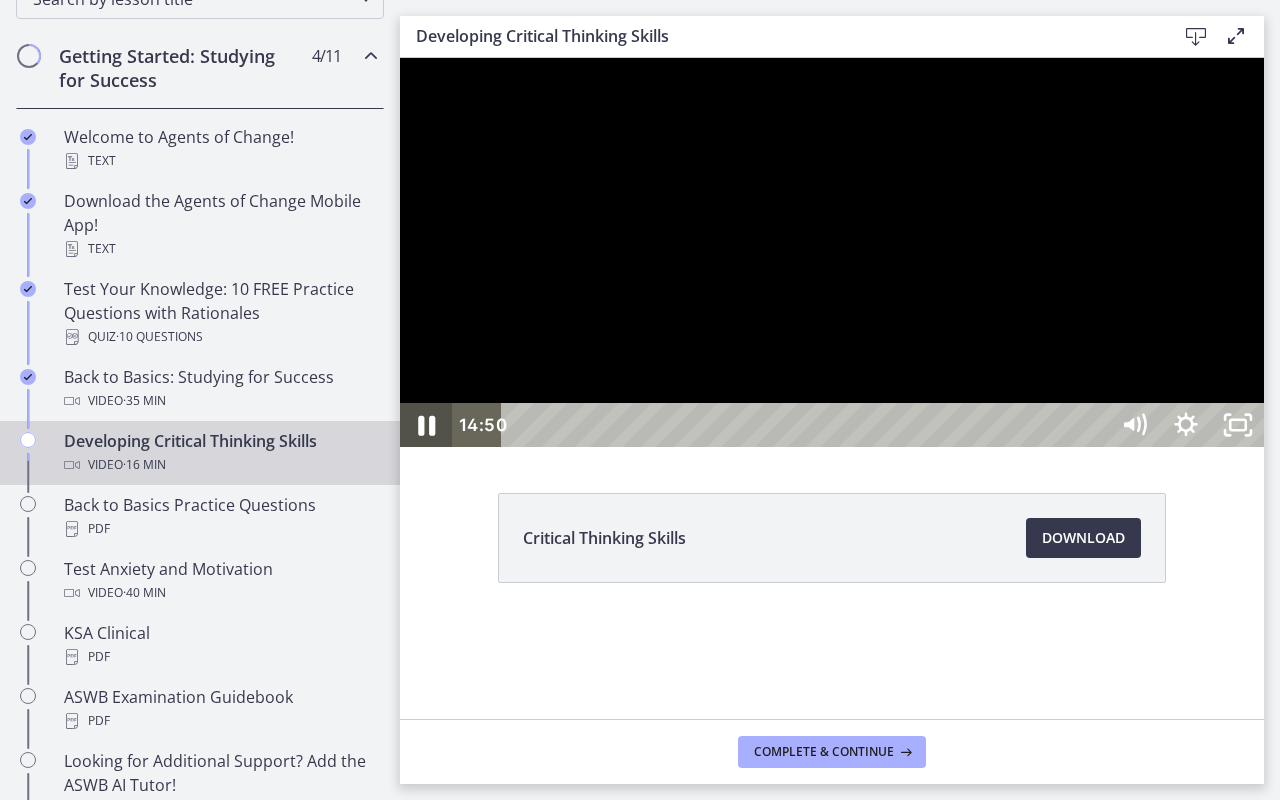 click 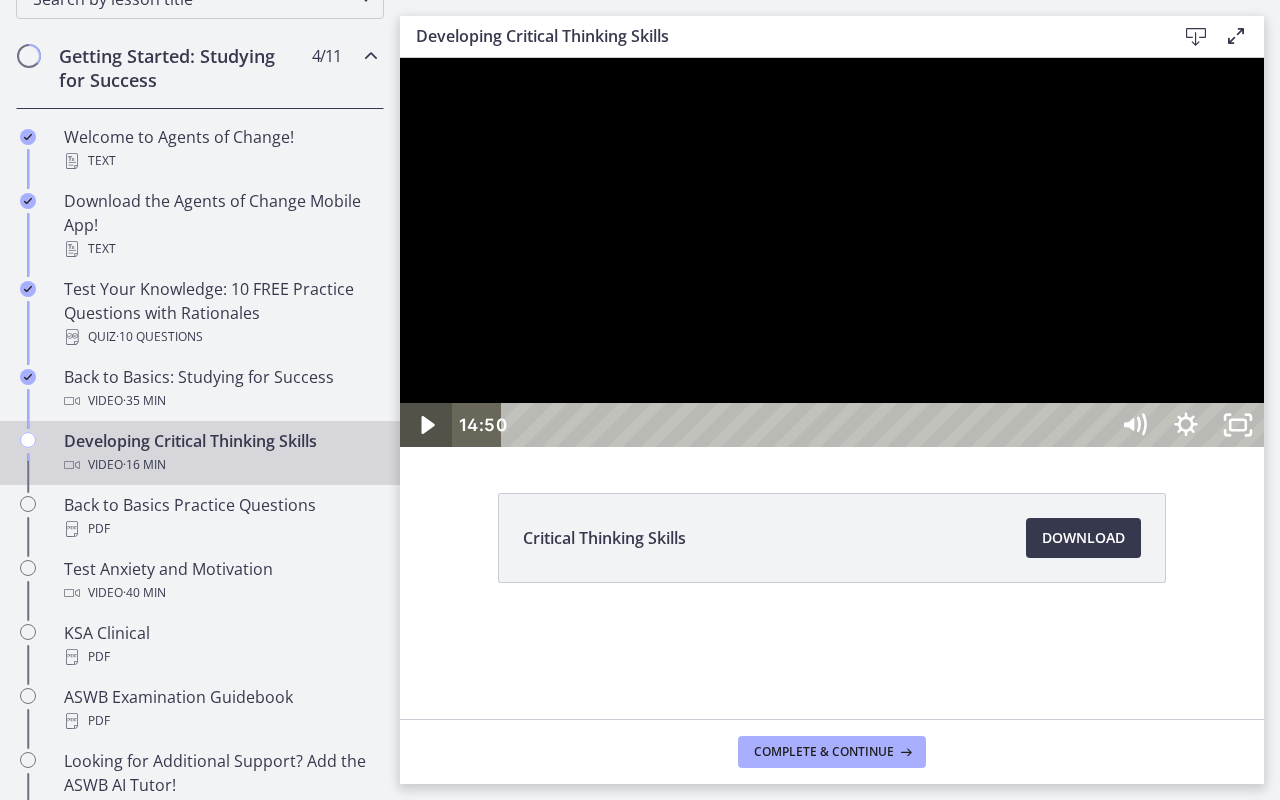 click 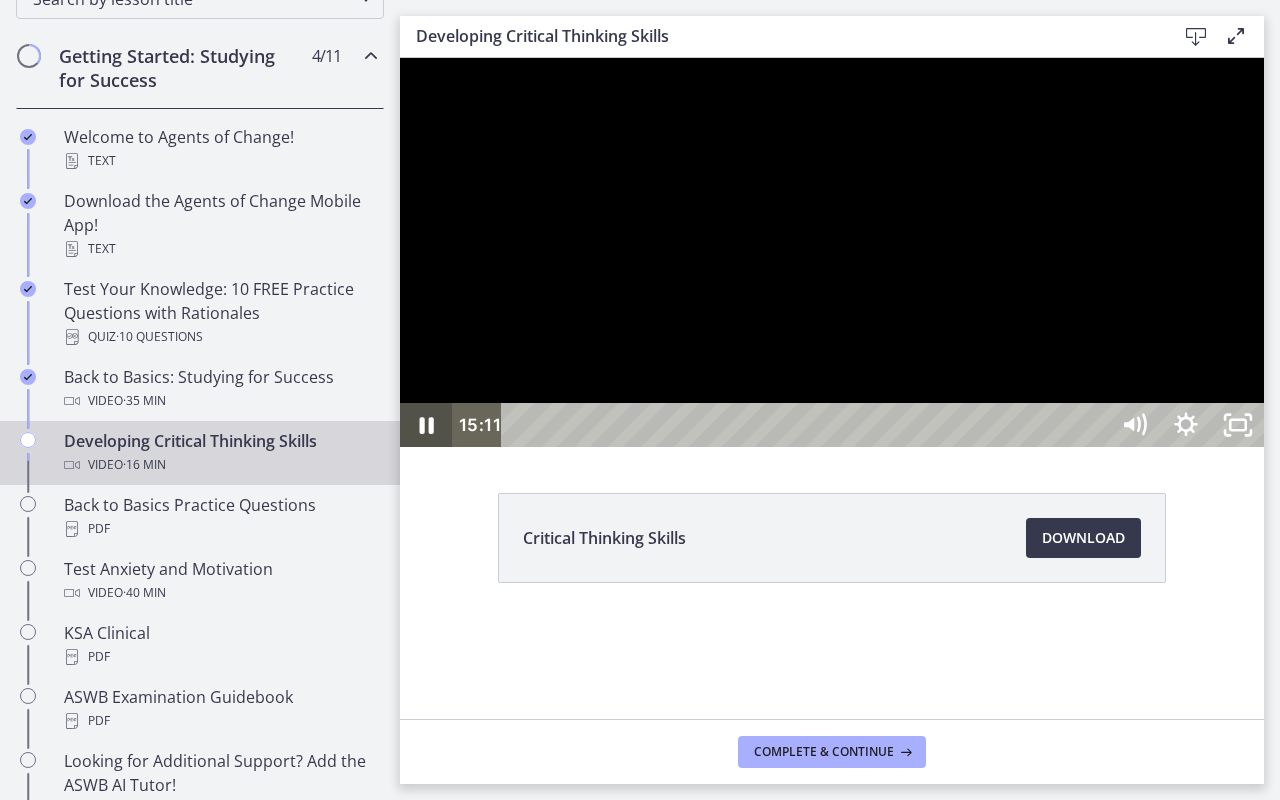 click 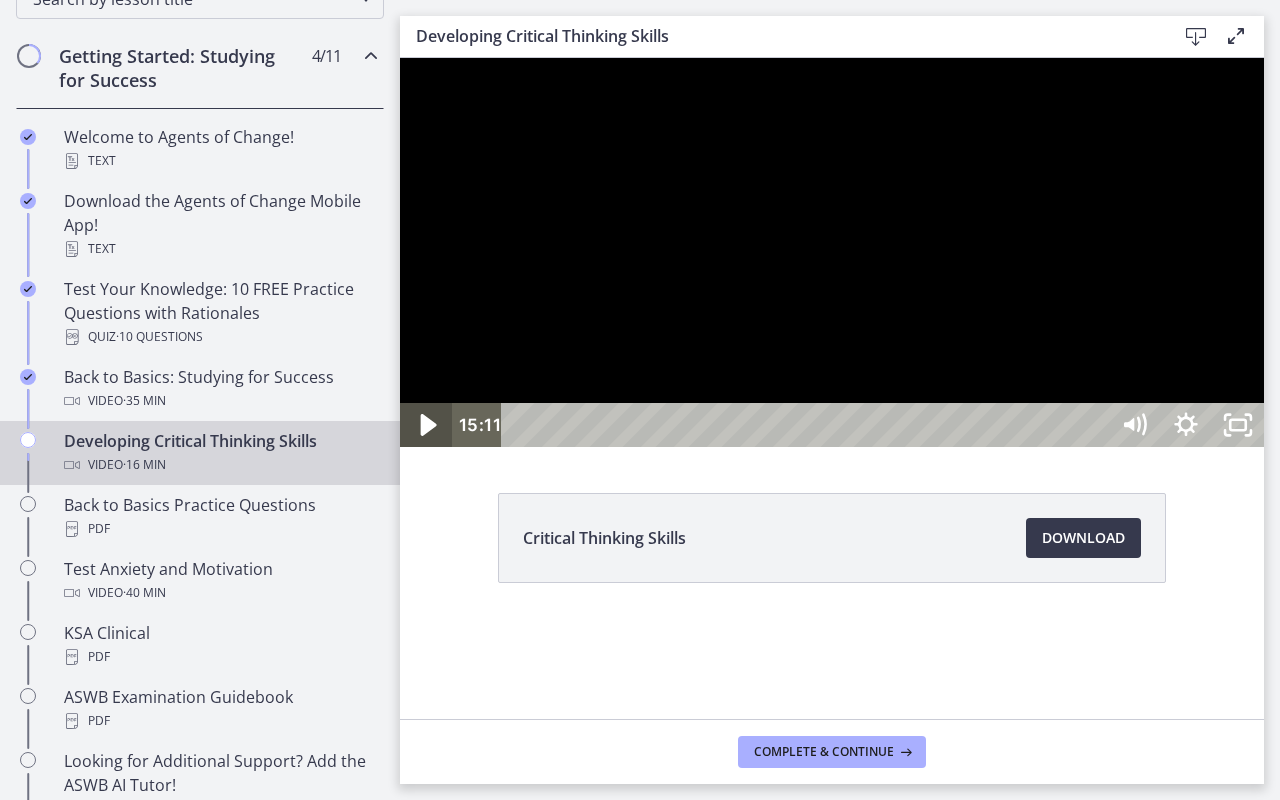 click 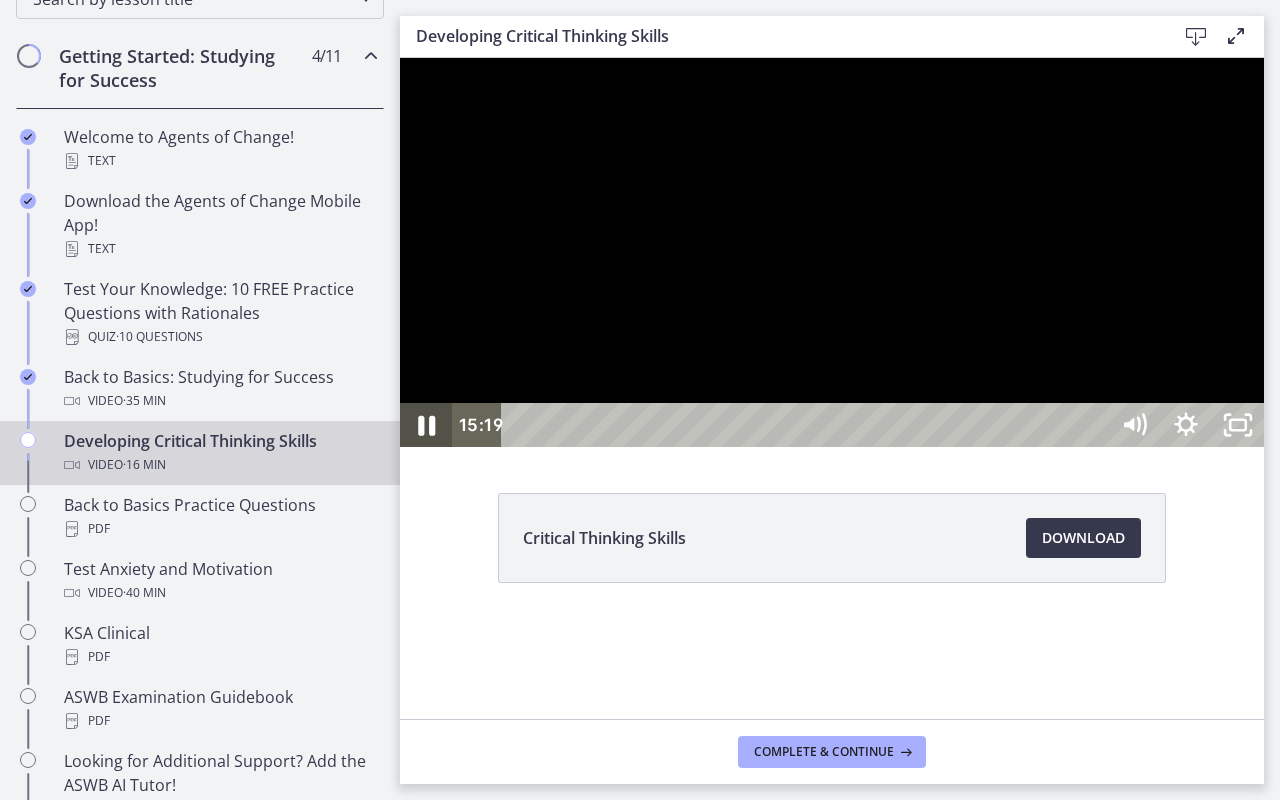 click 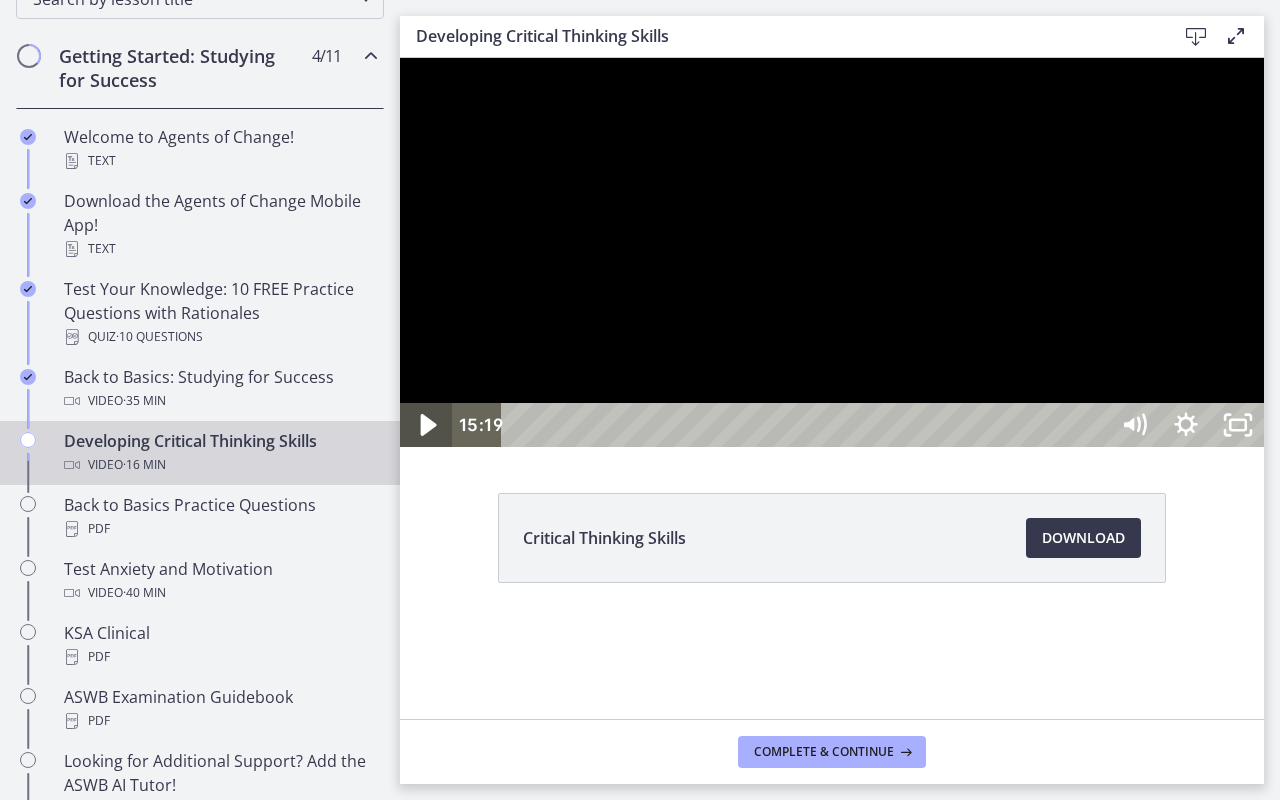 click 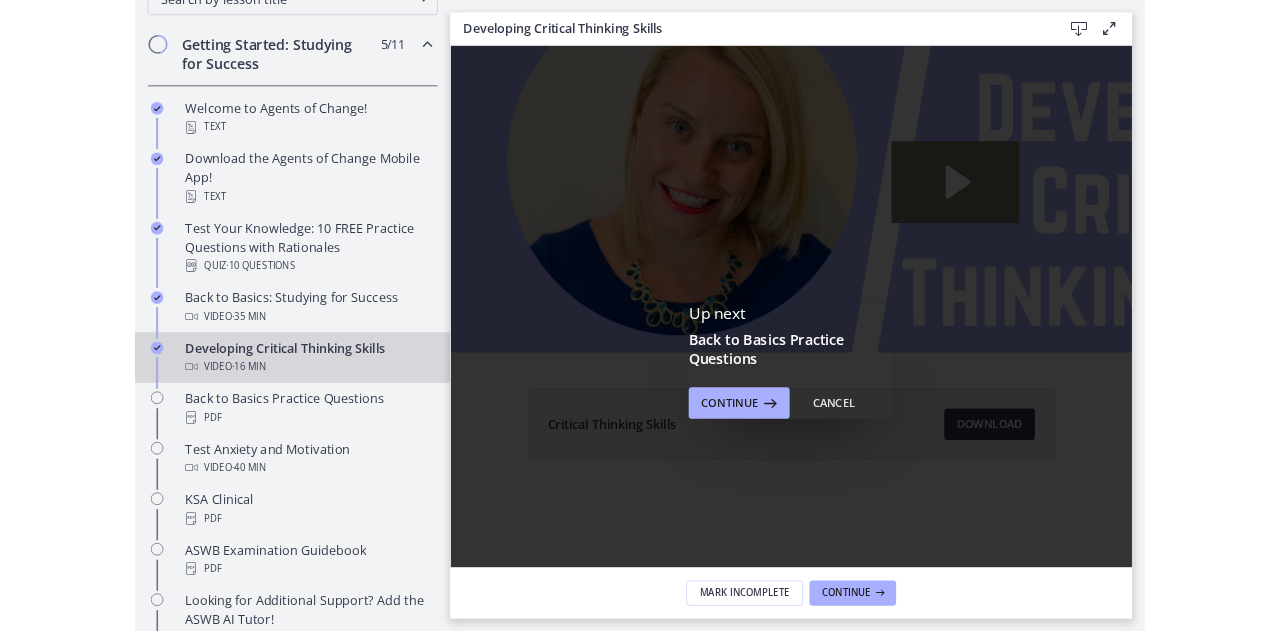 scroll, scrollTop: 0, scrollLeft: 0, axis: both 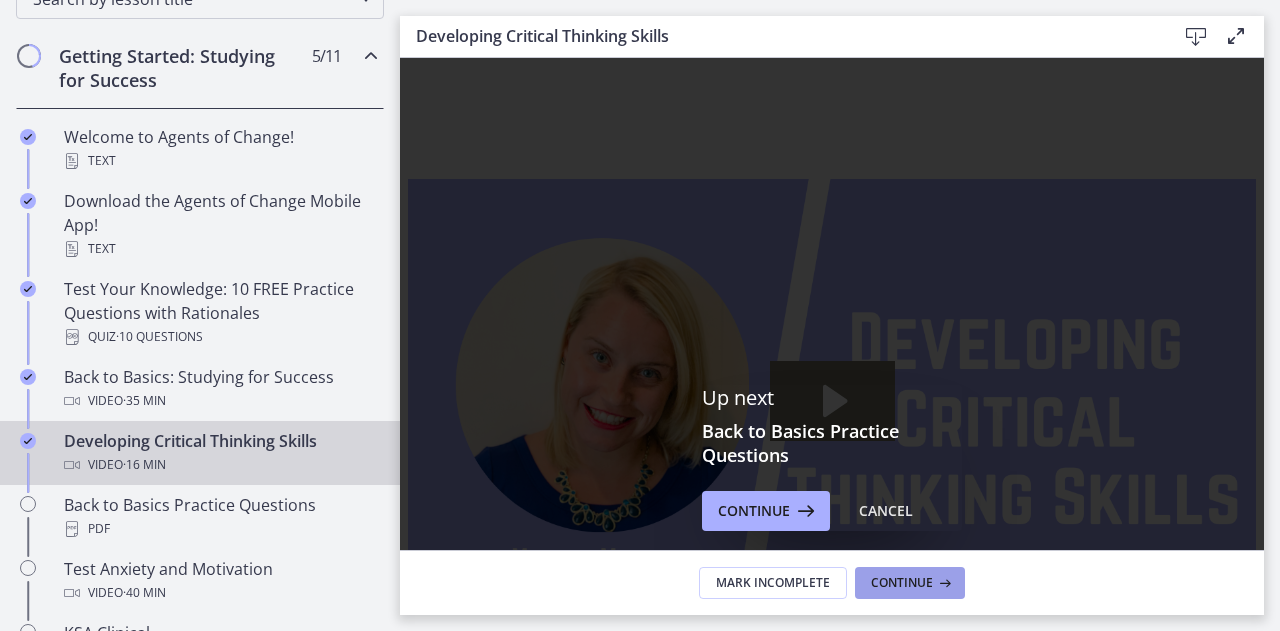 click on "Continue" at bounding box center (902, 583) 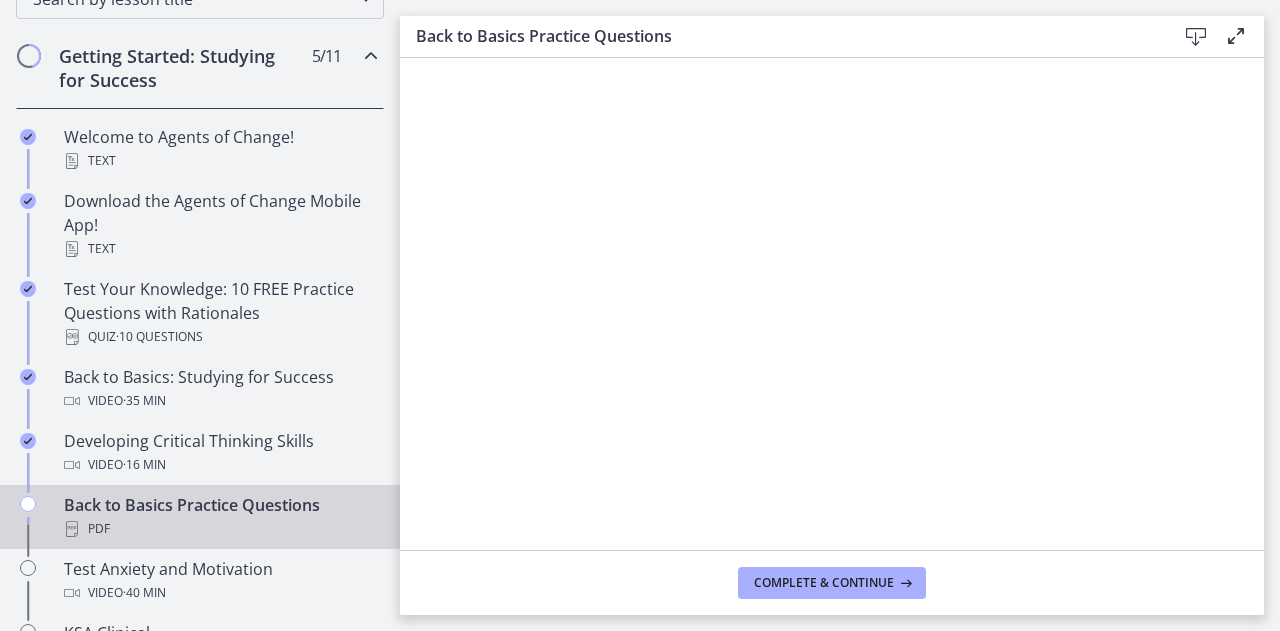 click at bounding box center [1196, 37] 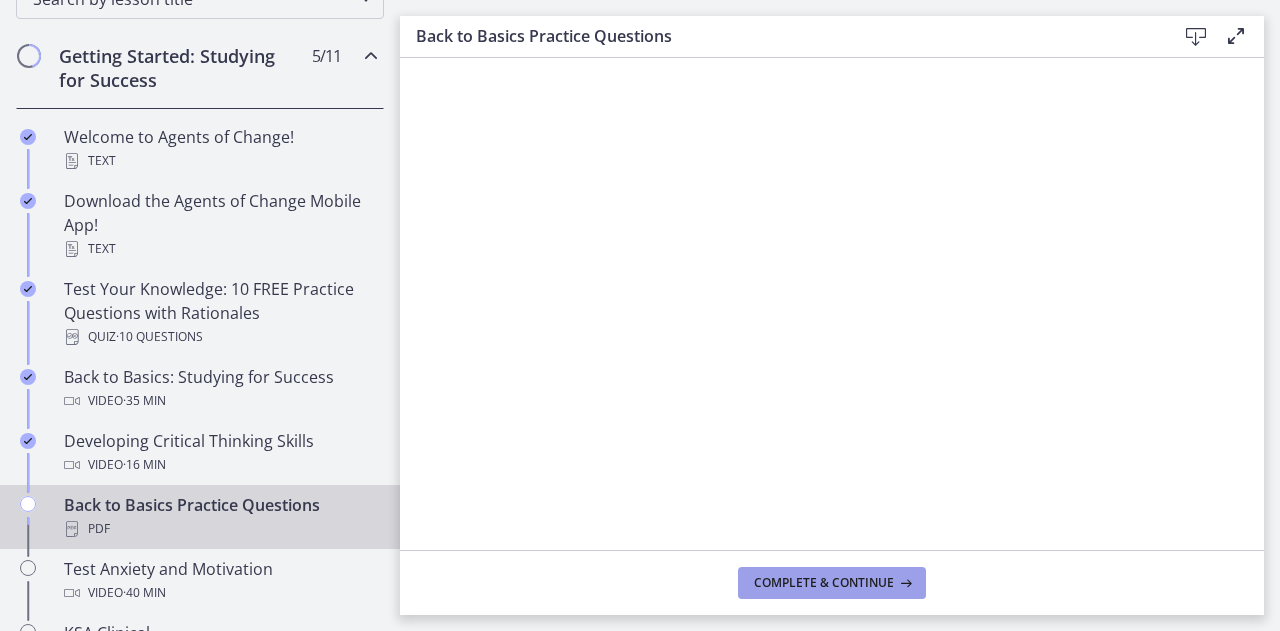 click on "Complete & continue" at bounding box center (832, 583) 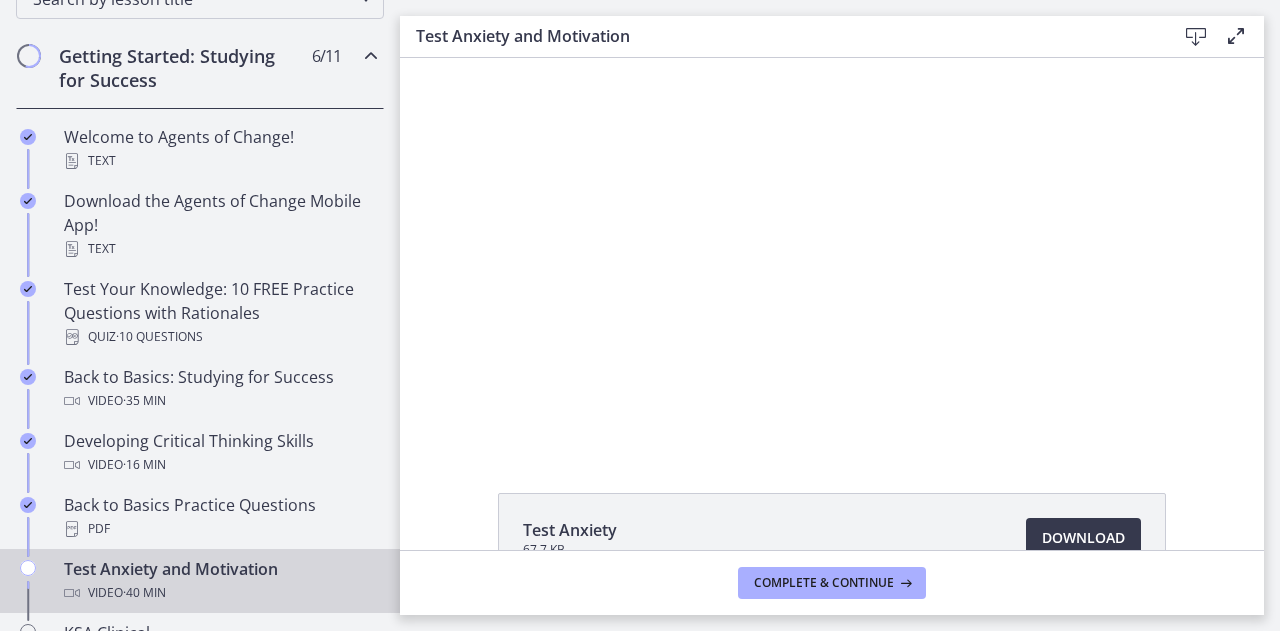 scroll, scrollTop: 0, scrollLeft: 0, axis: both 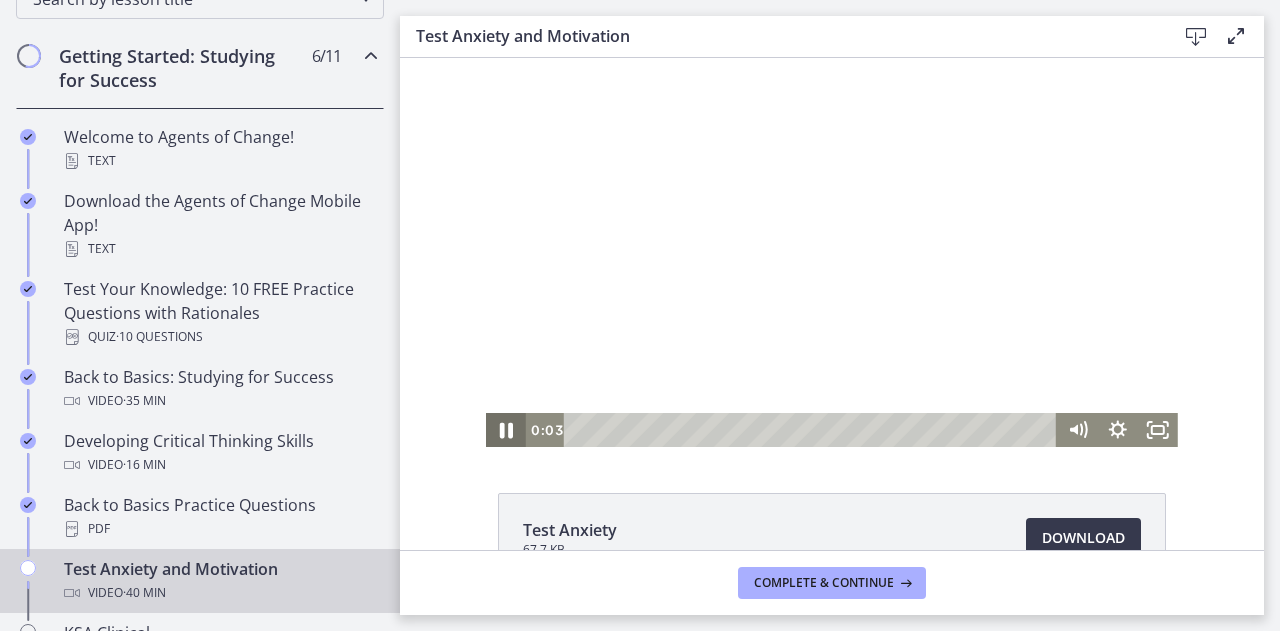click 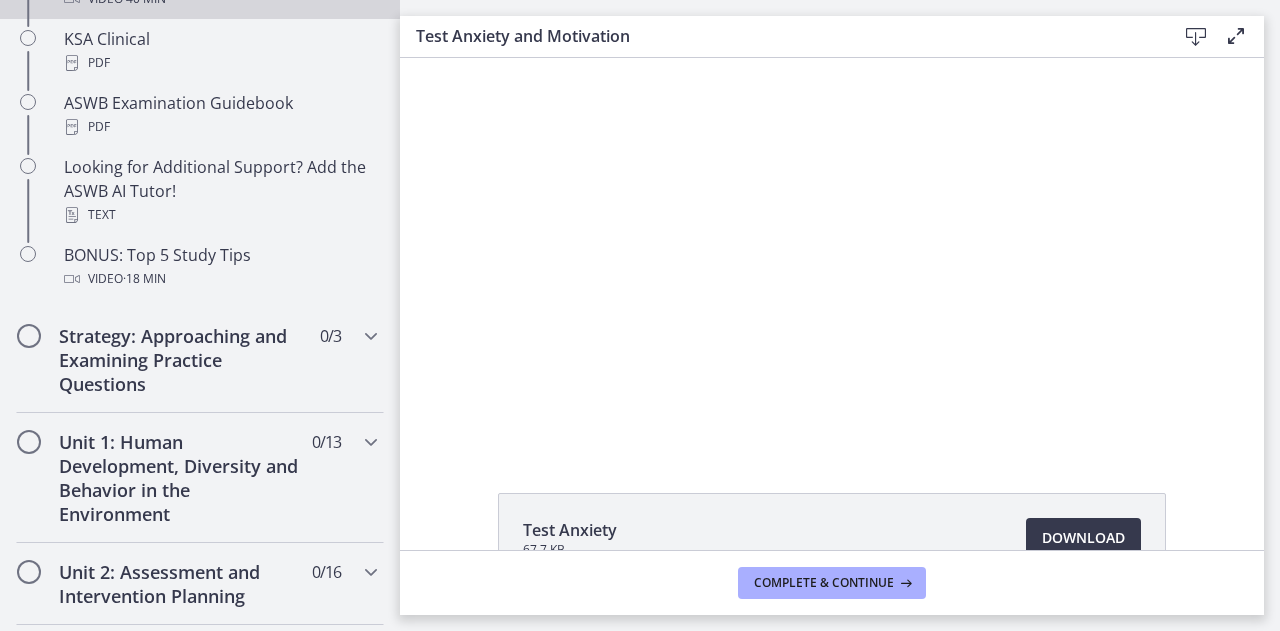 scroll, scrollTop: 944, scrollLeft: 0, axis: vertical 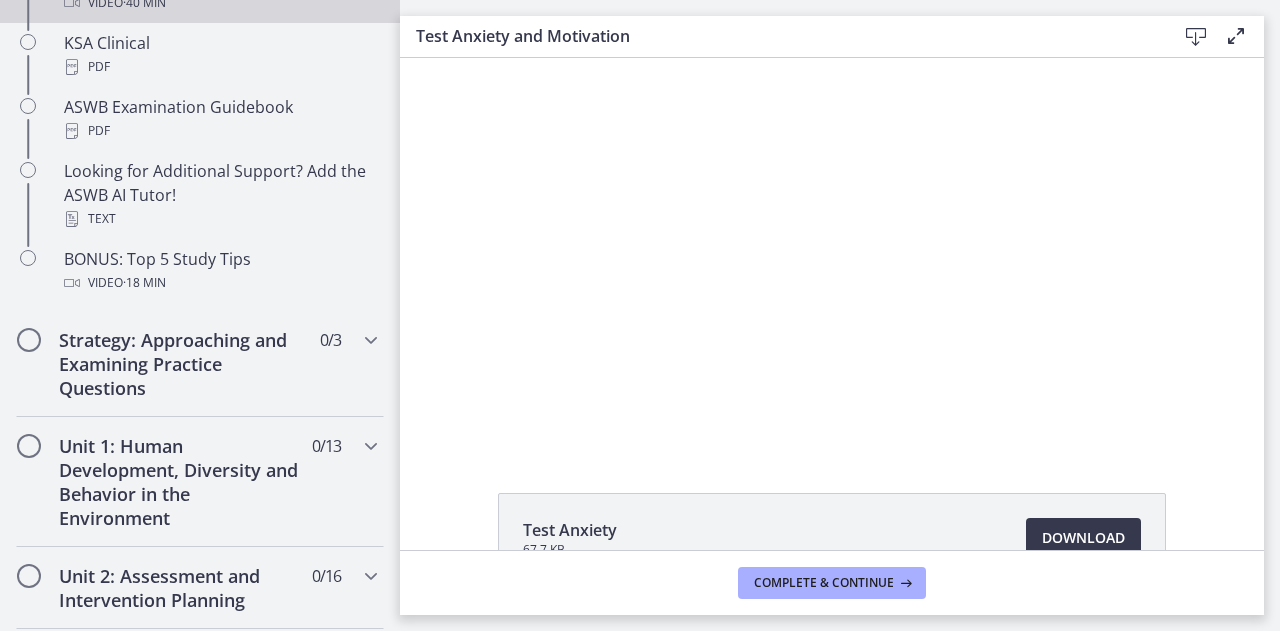 drag, startPoint x: 393, startPoint y: 221, endPoint x: 38, endPoint y: 307, distance: 365.2684 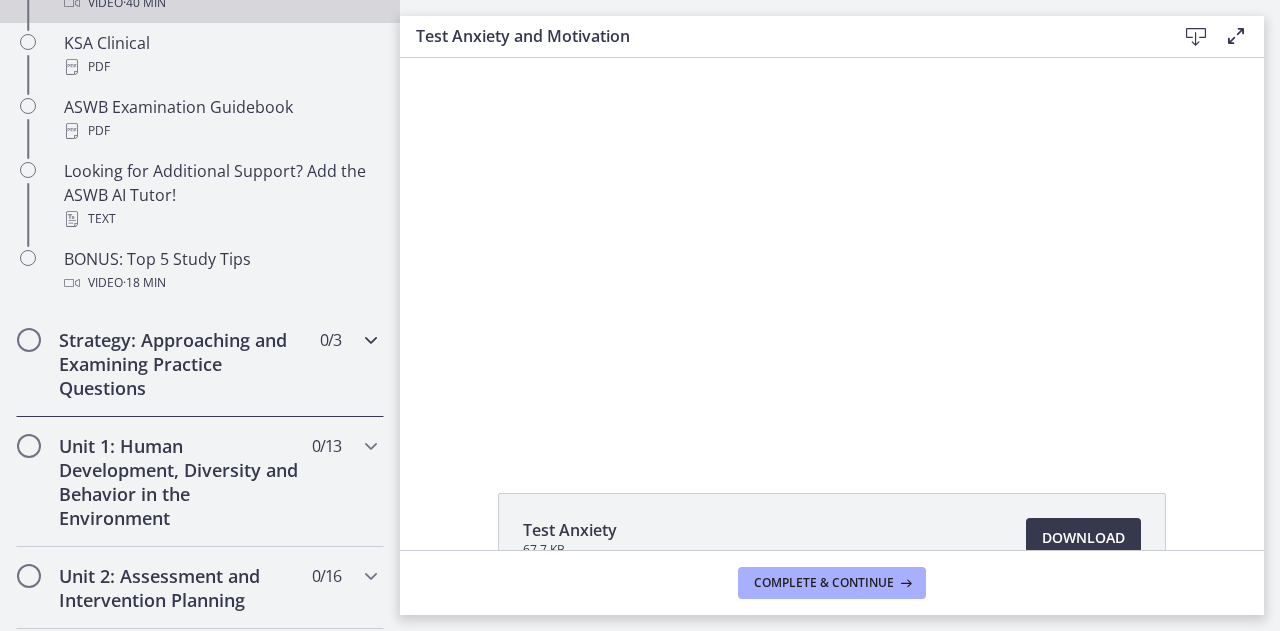 click at bounding box center (371, 340) 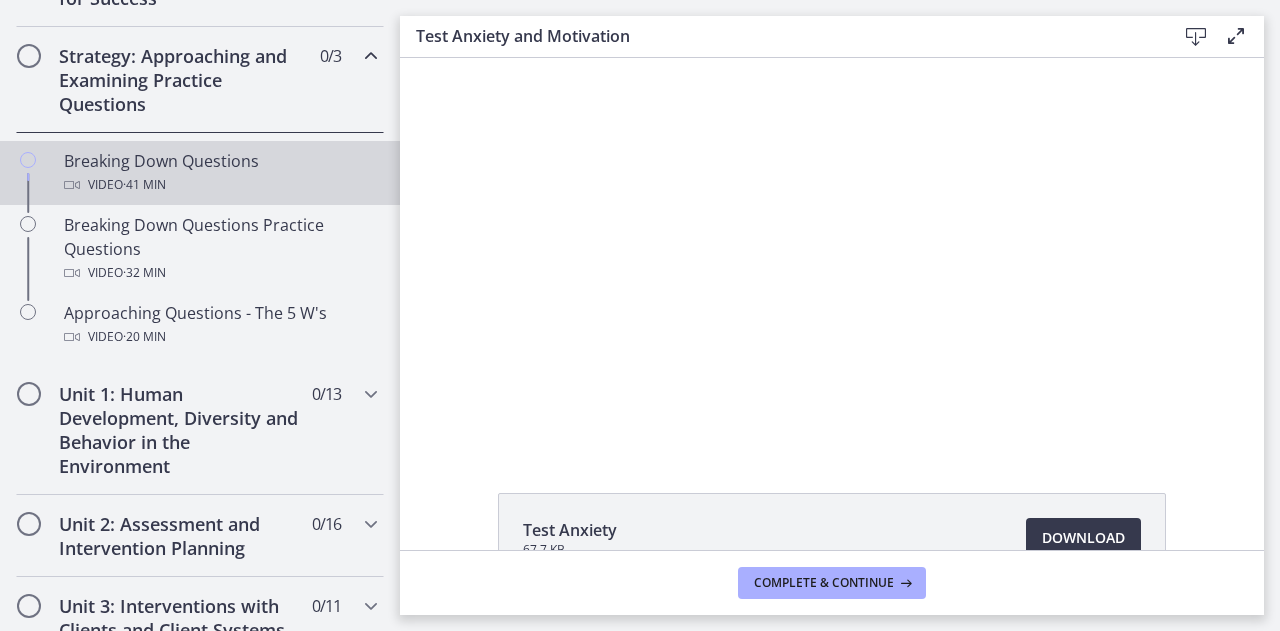 scroll, scrollTop: 426, scrollLeft: 0, axis: vertical 